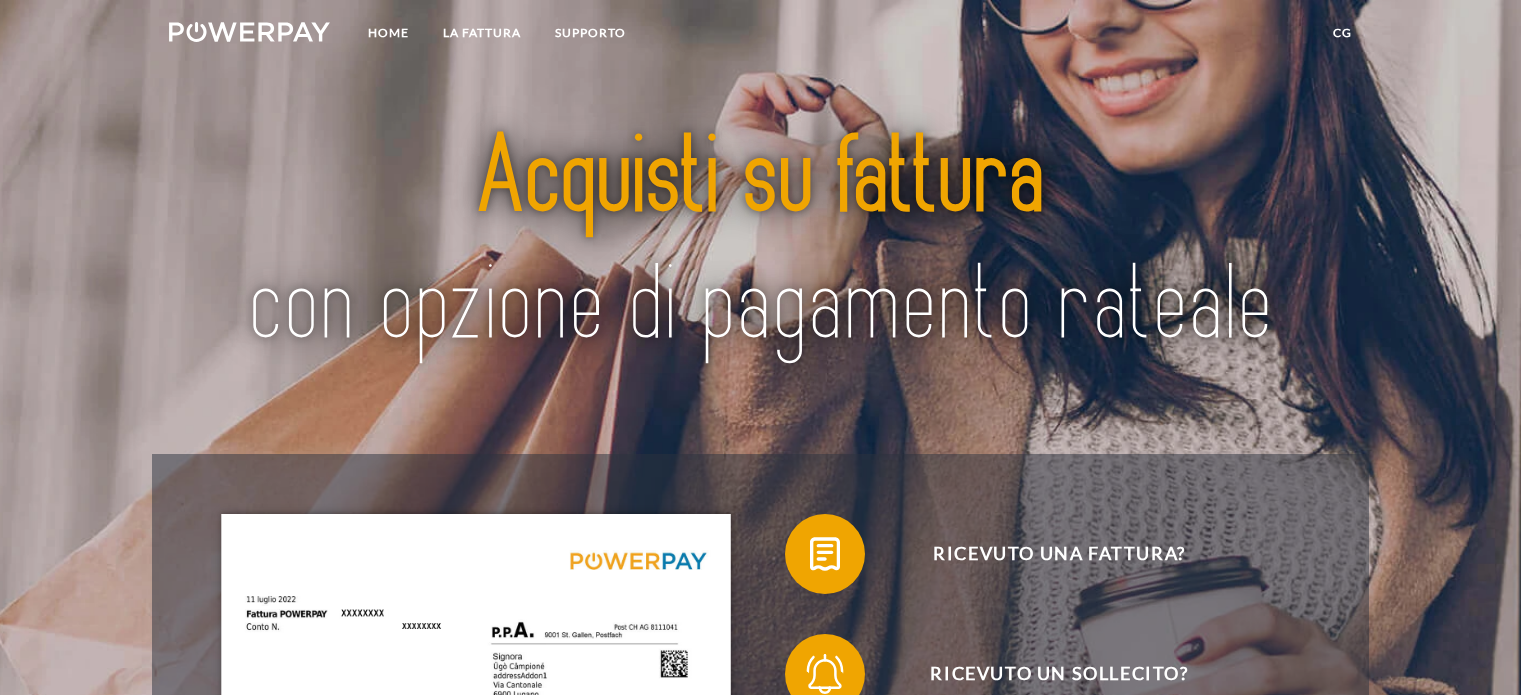 scroll, scrollTop: 0, scrollLeft: 0, axis: both 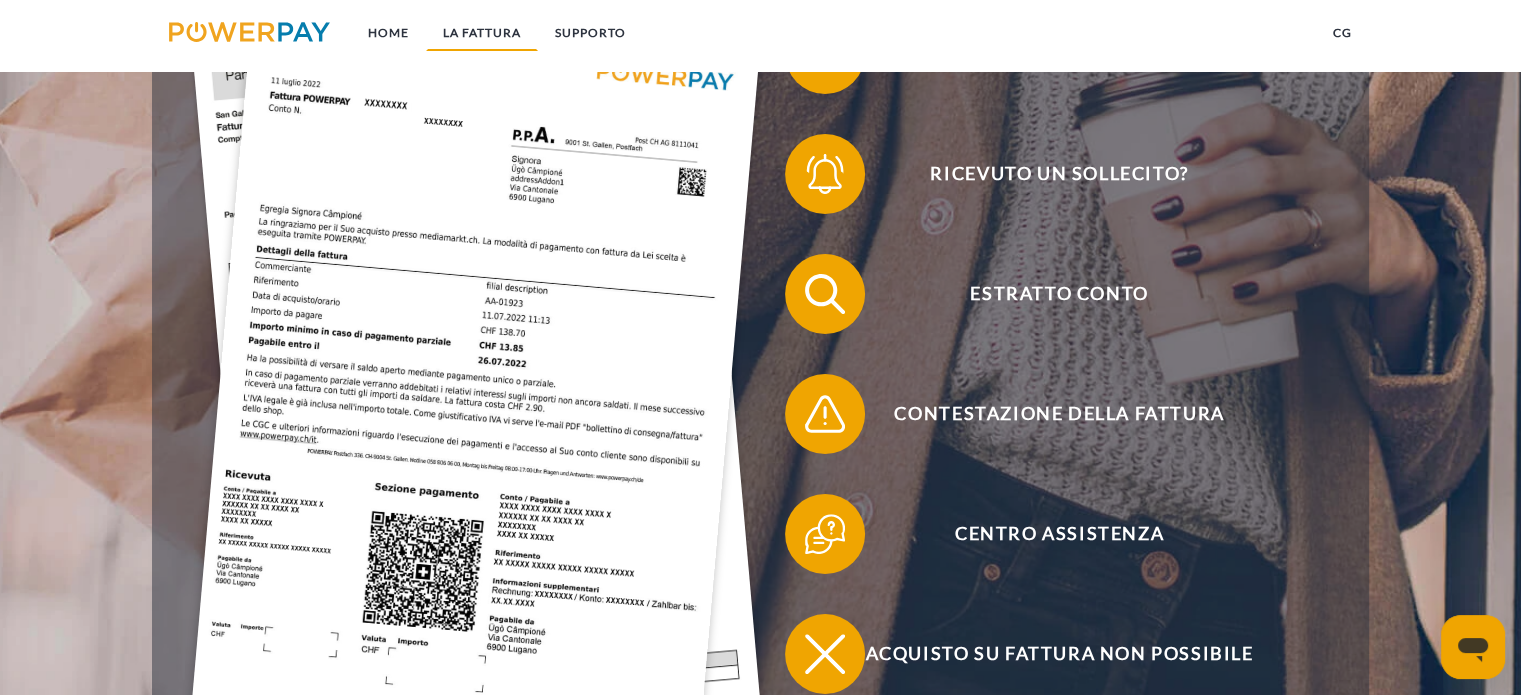 click on "LA FATTURA" at bounding box center (482, 33) 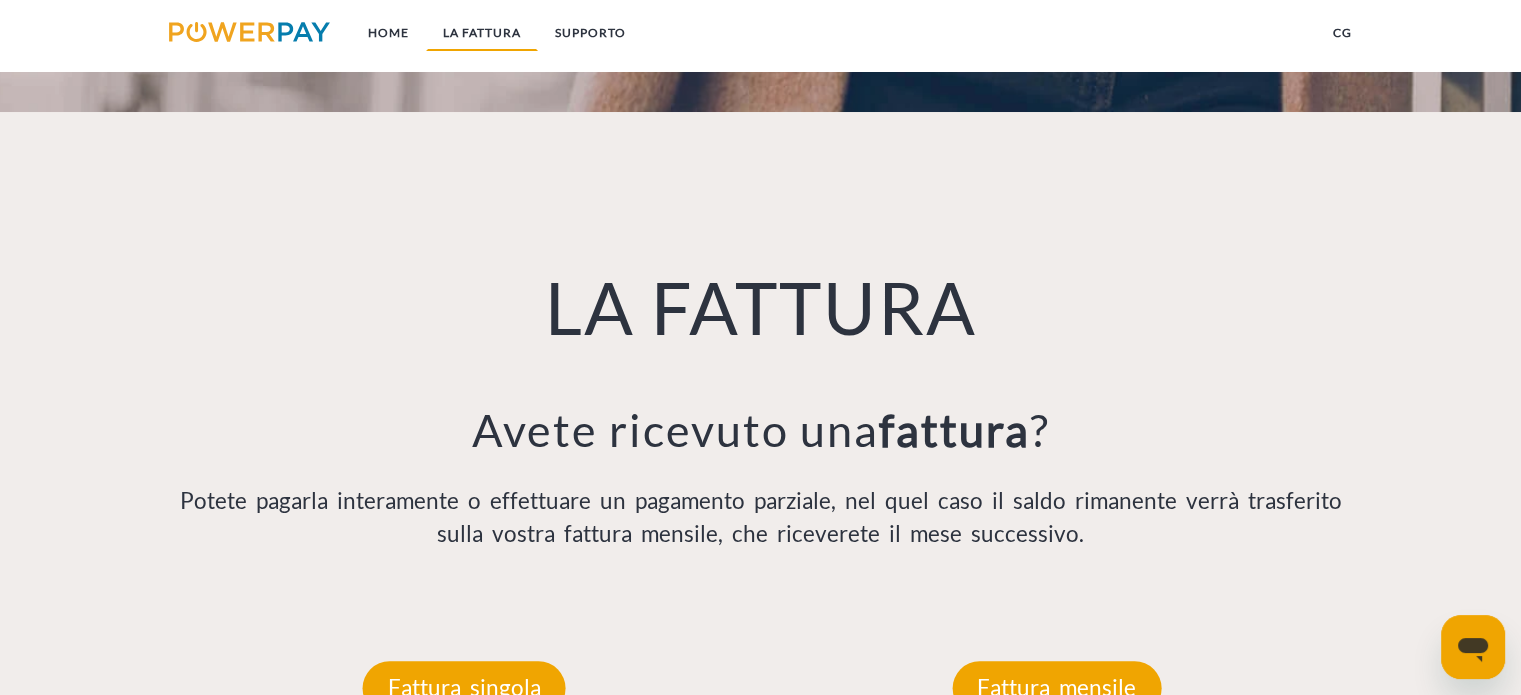 scroll, scrollTop: 1392, scrollLeft: 0, axis: vertical 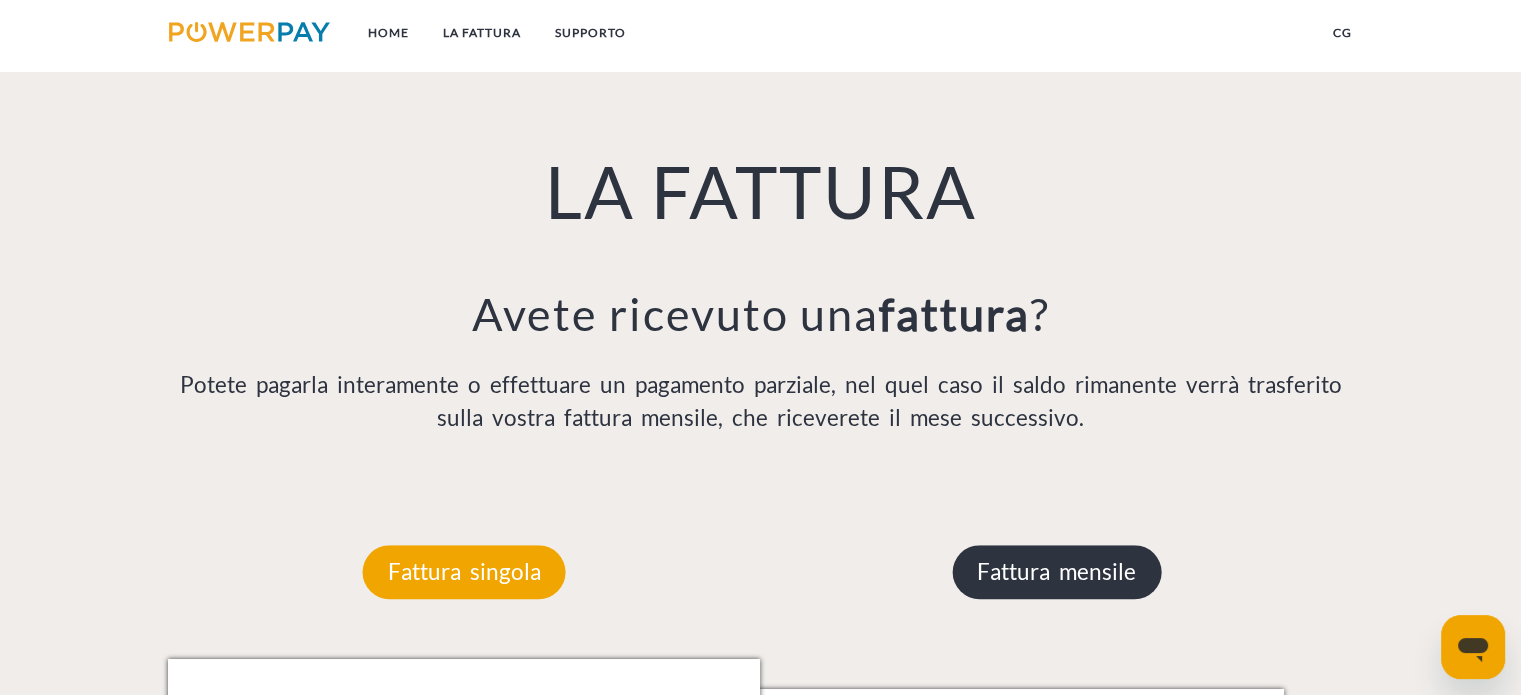 click on "Fattura mensile" at bounding box center [1056, 572] 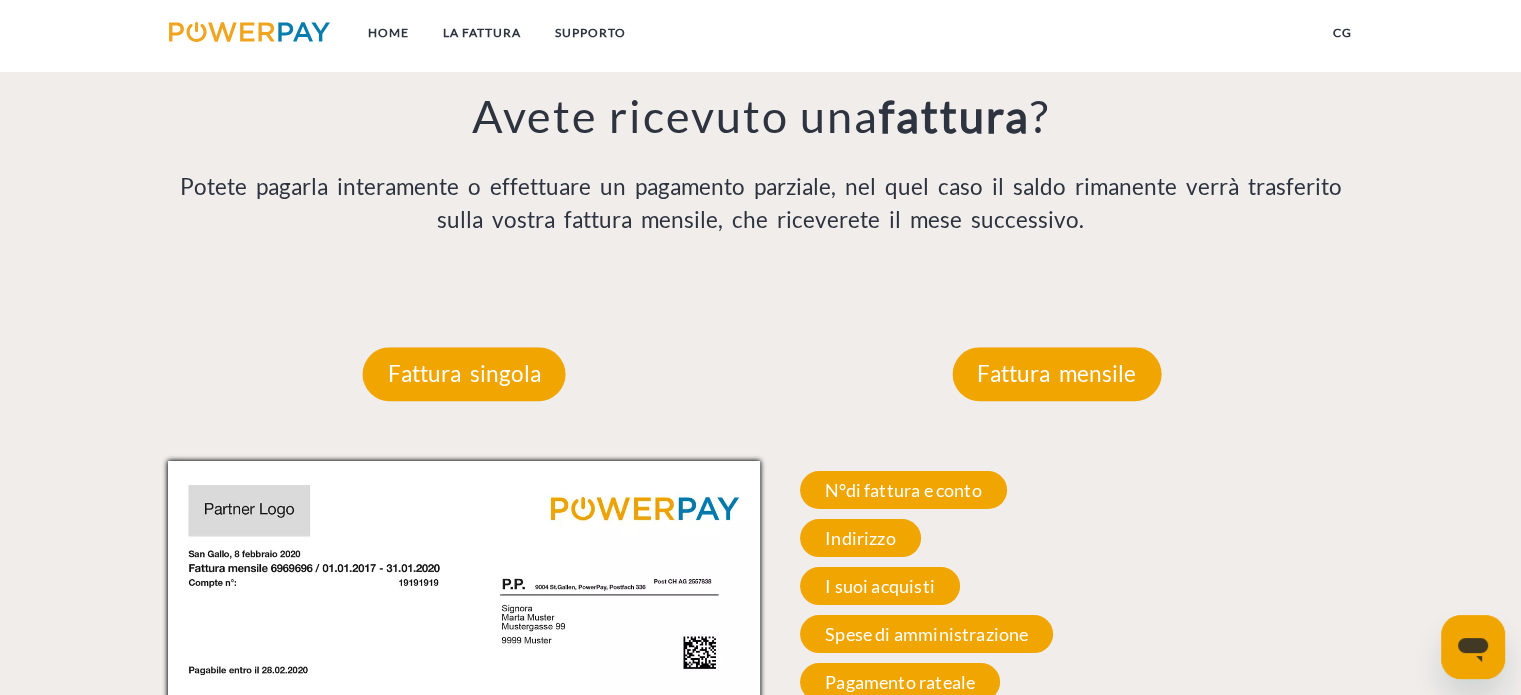 scroll, scrollTop: 1592, scrollLeft: 0, axis: vertical 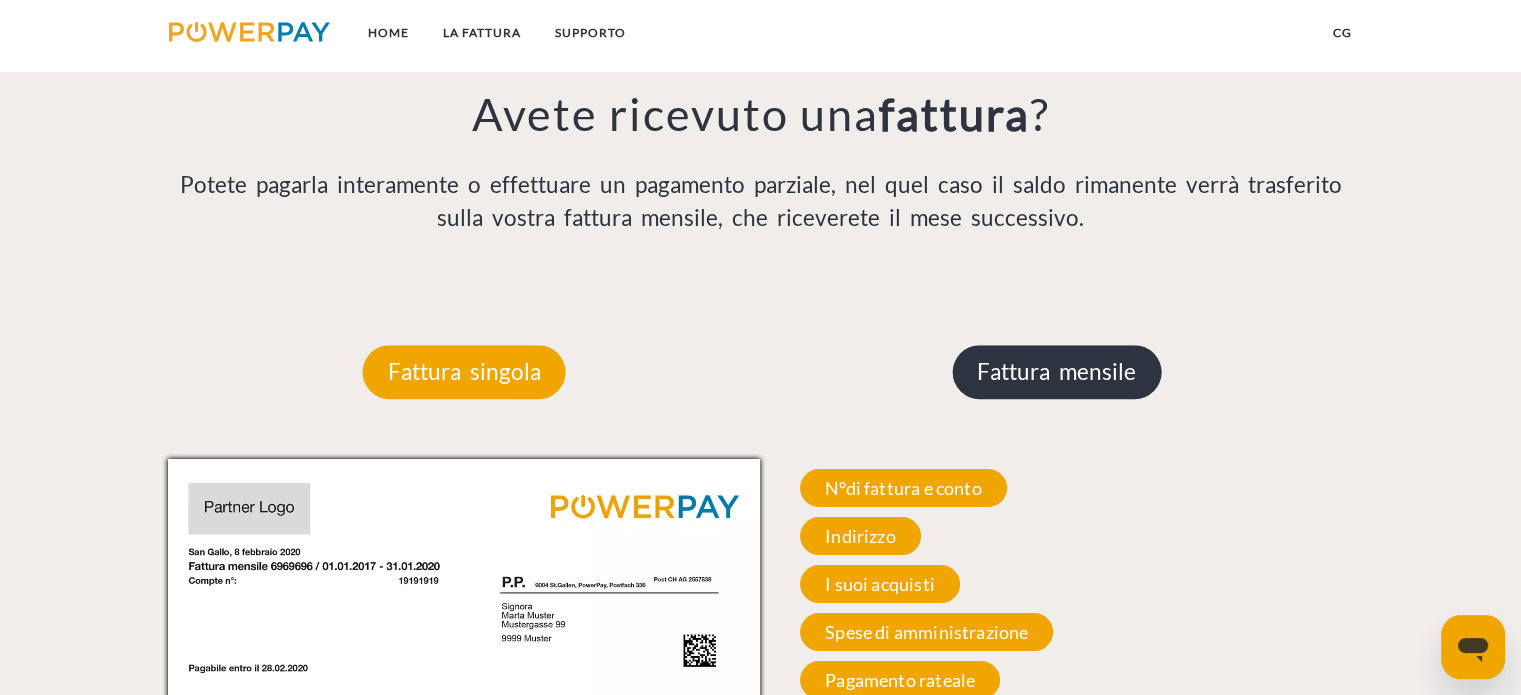 click on "Fattura mensile" at bounding box center (1056, 372) 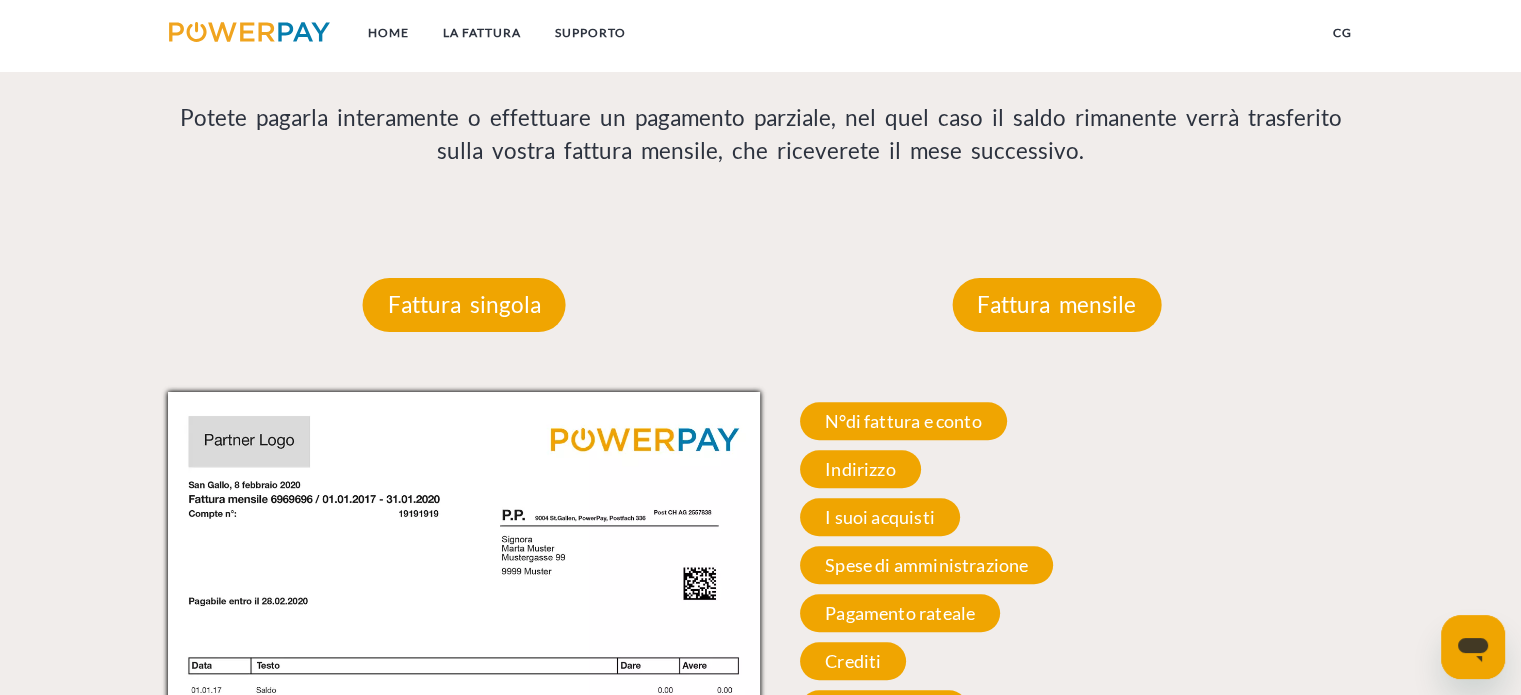 scroll, scrollTop: 1792, scrollLeft: 0, axis: vertical 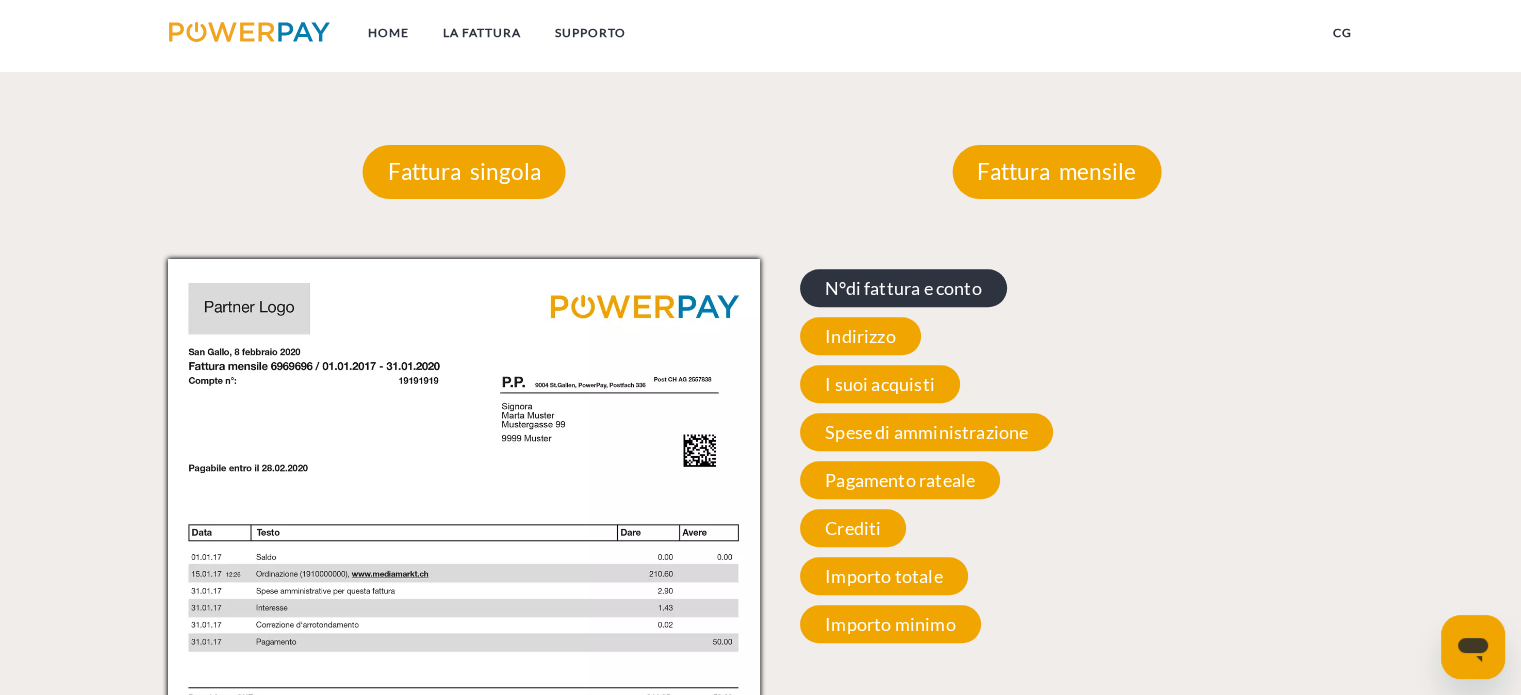 click on "N°di fattura e conto" at bounding box center [903, 288] 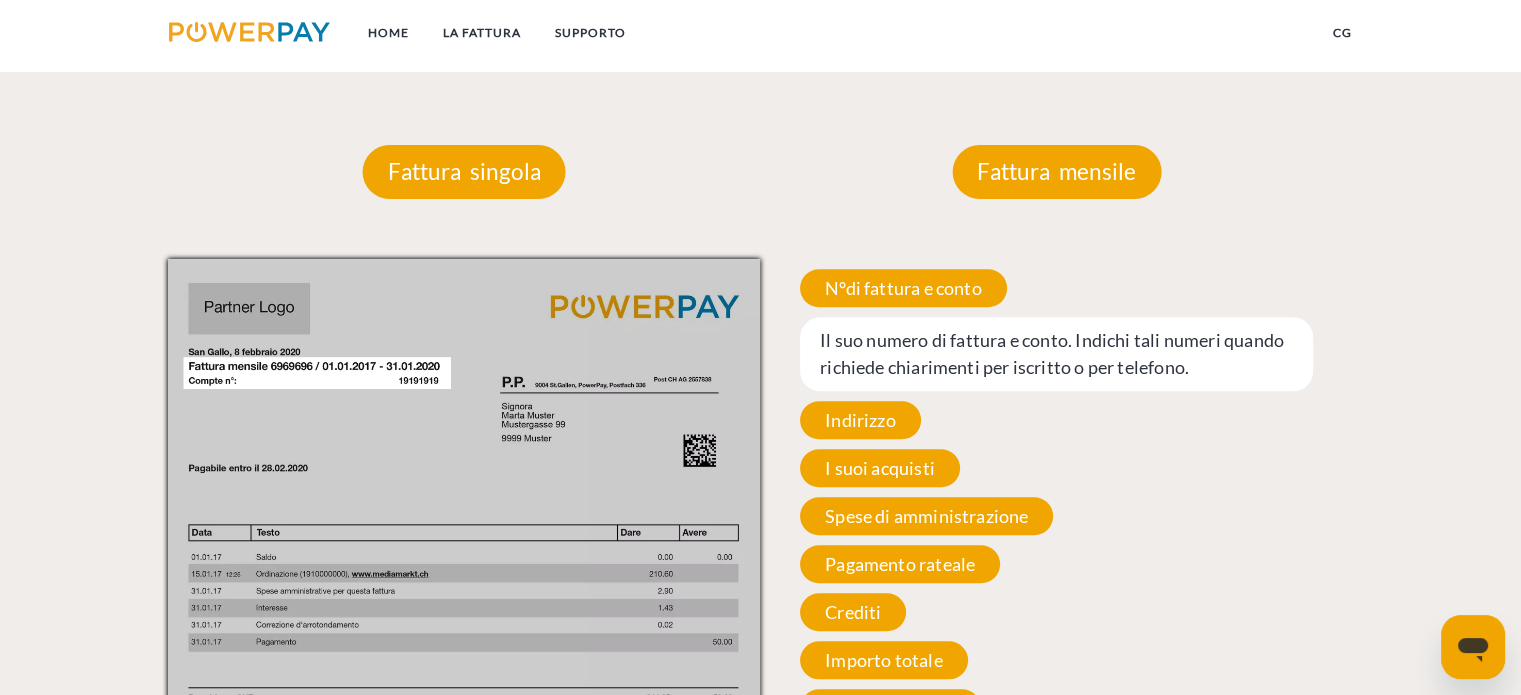 click on "Il suo numero di fattura e conto. Indichi tali numeri quando richiede chiarimenti per iscritto o per telefono." at bounding box center (1056, 354) 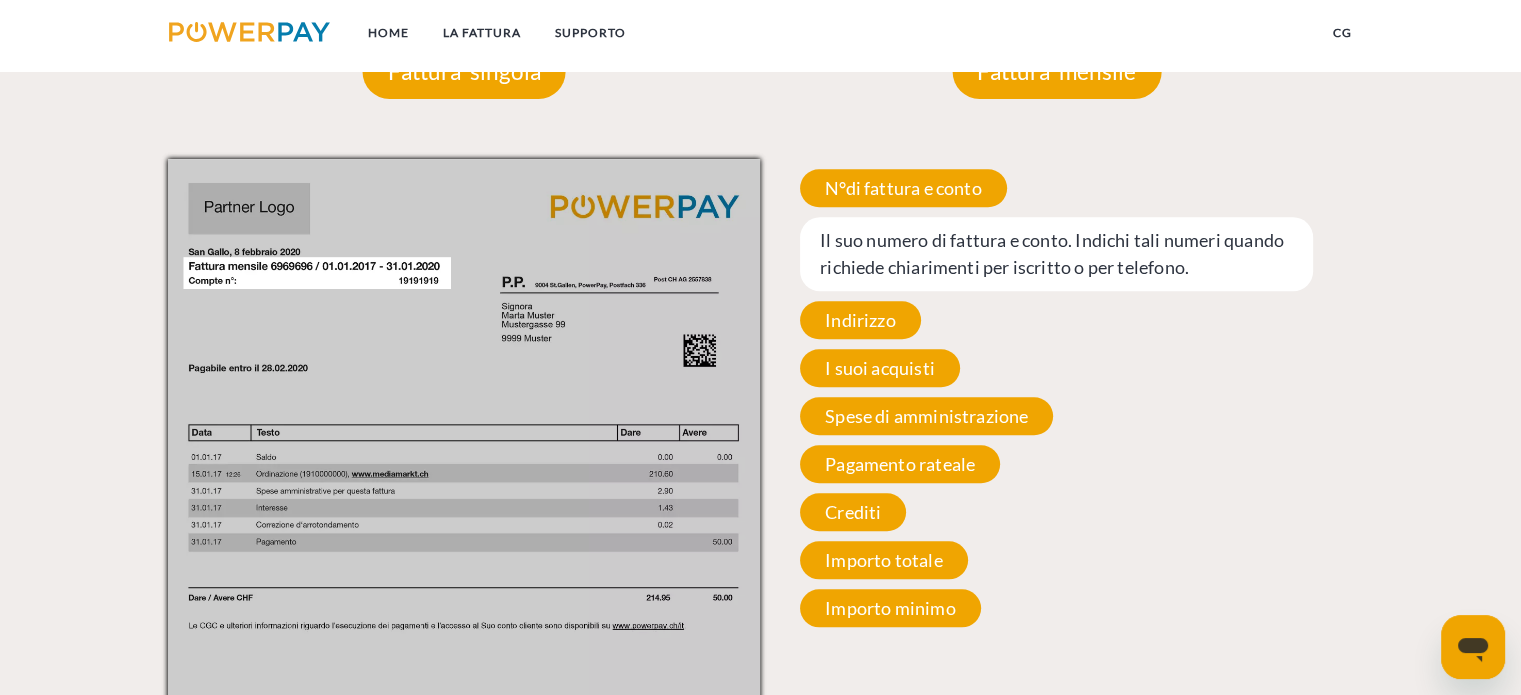 scroll, scrollTop: 1792, scrollLeft: 0, axis: vertical 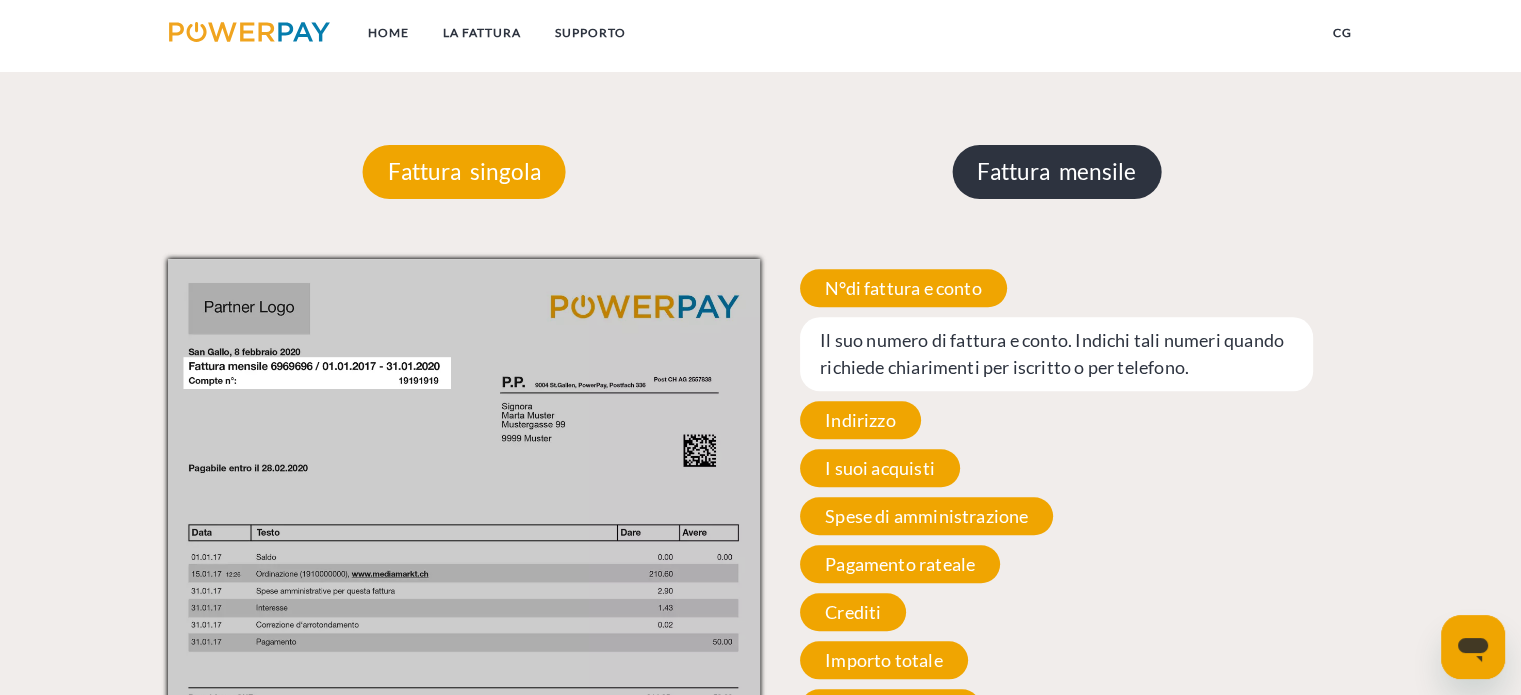 click on "Fattura mensile" at bounding box center (1056, 172) 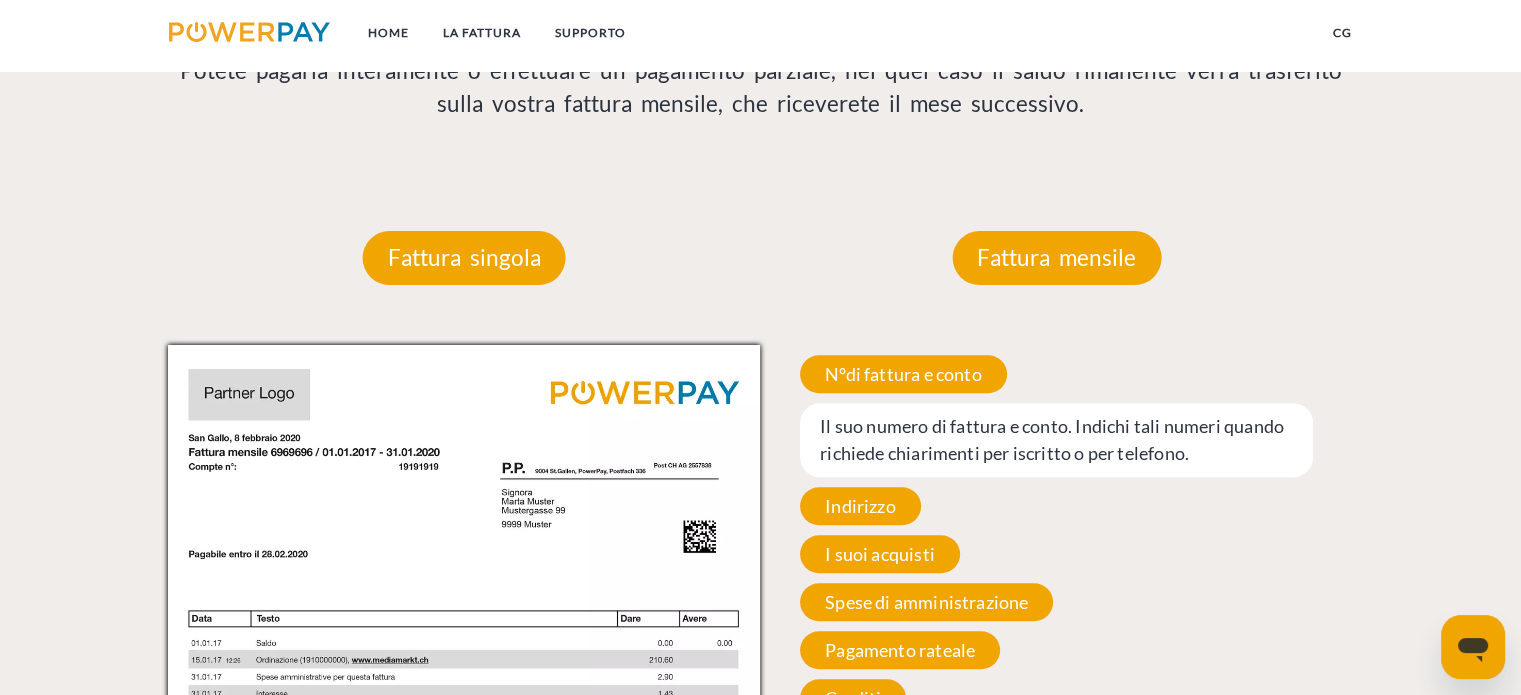 scroll, scrollTop: 1692, scrollLeft: 0, axis: vertical 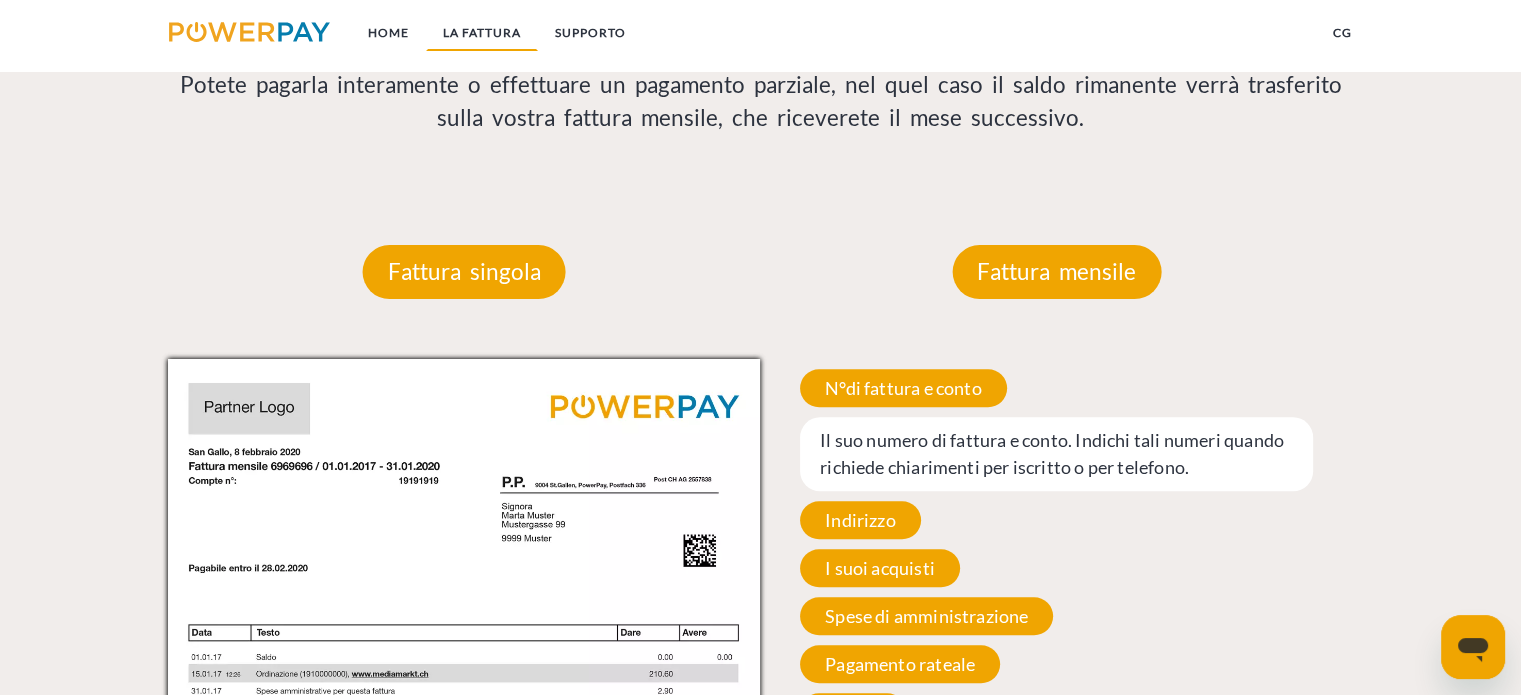click on "LA FATTURA" at bounding box center (482, 33) 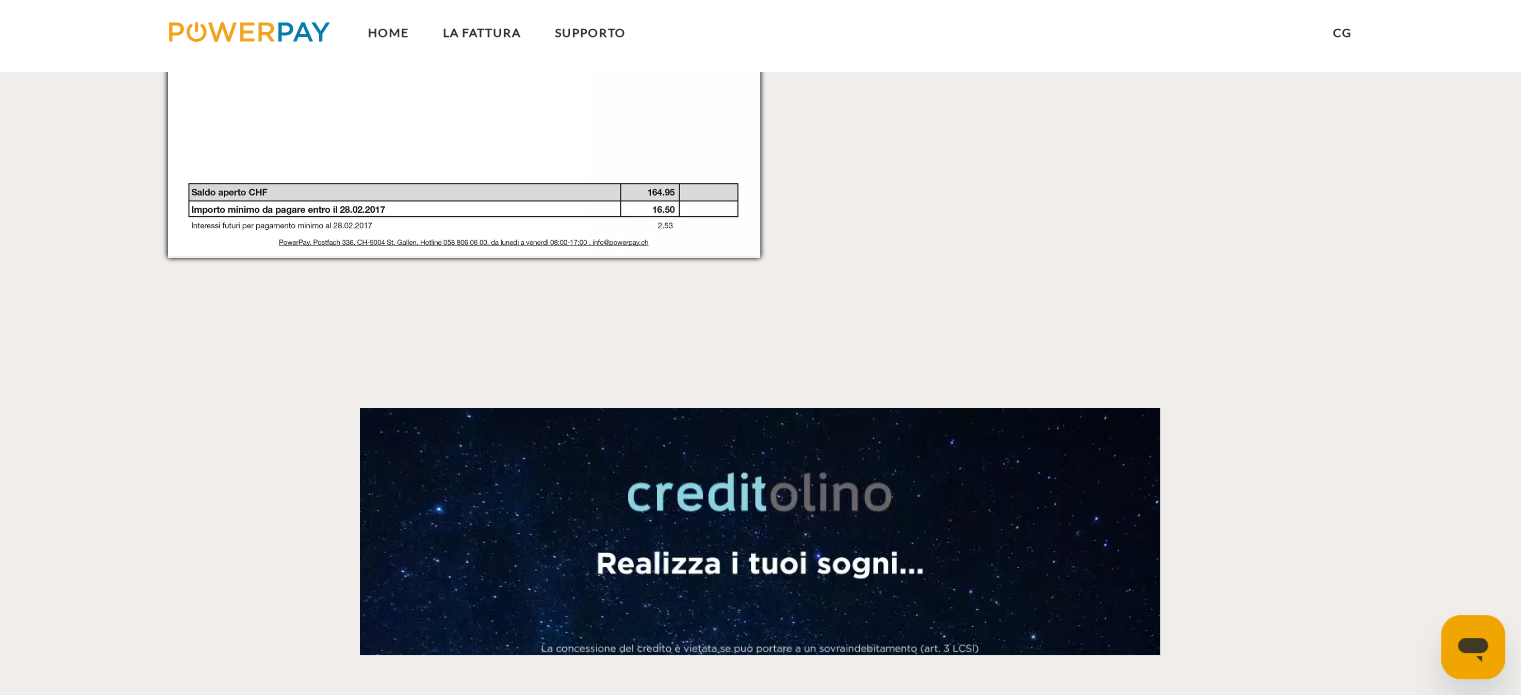 scroll, scrollTop: 2792, scrollLeft: 0, axis: vertical 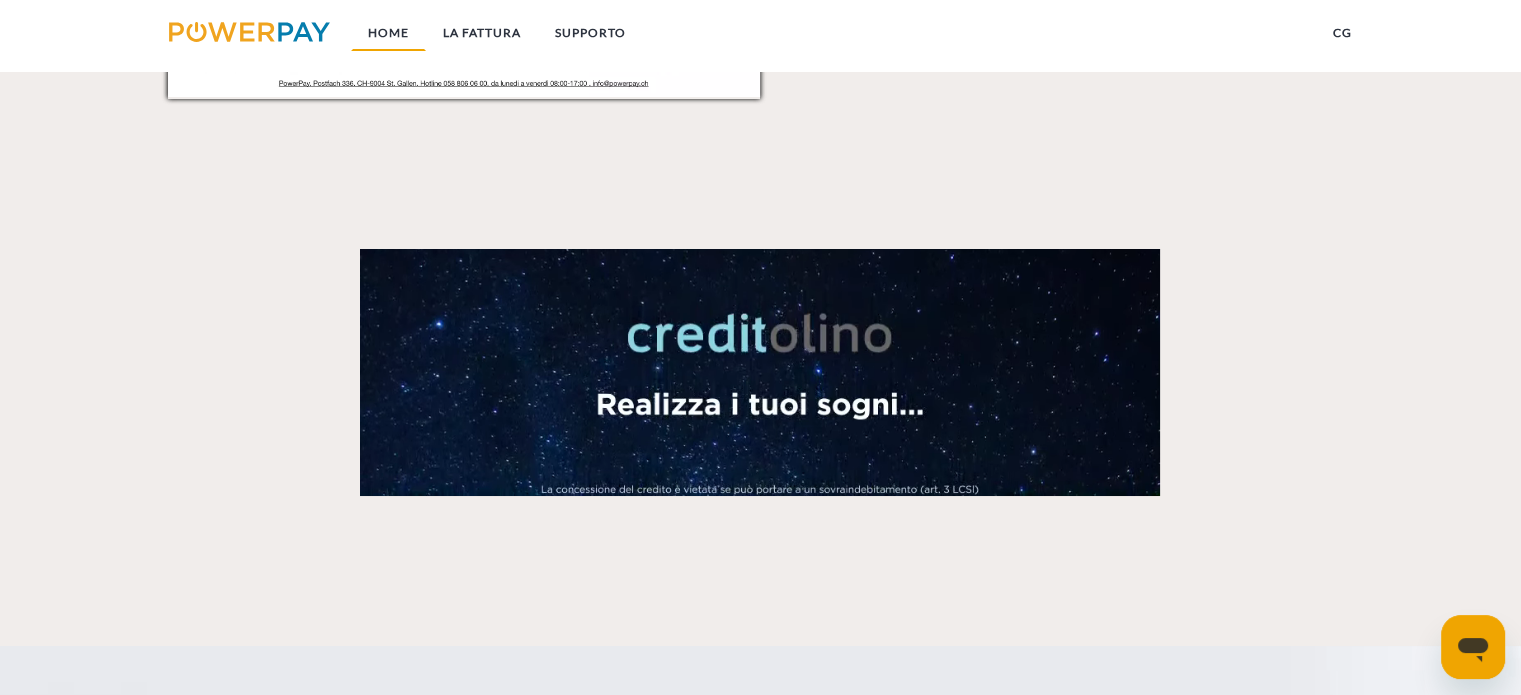 click on "Home" at bounding box center (388, 33) 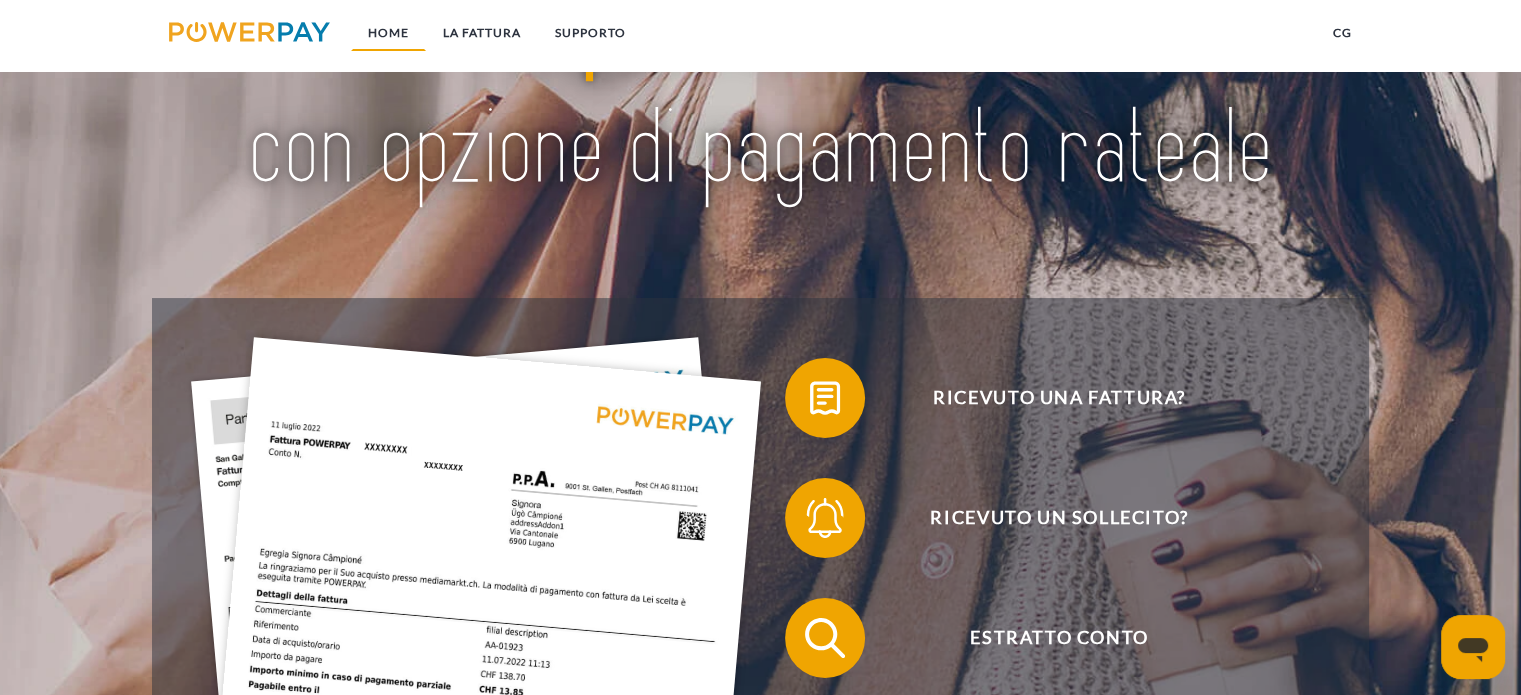scroll, scrollTop: 0, scrollLeft: 0, axis: both 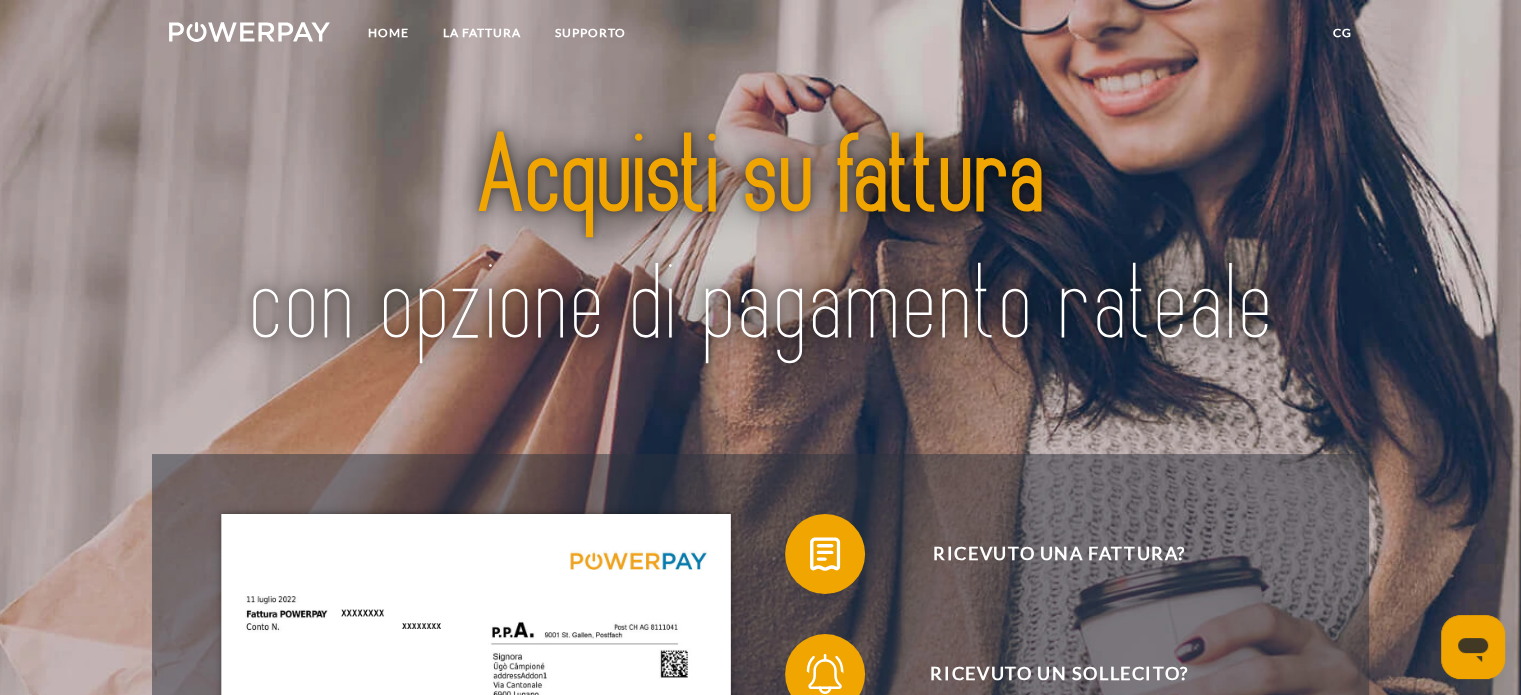 click on "CG" at bounding box center [1342, 33] 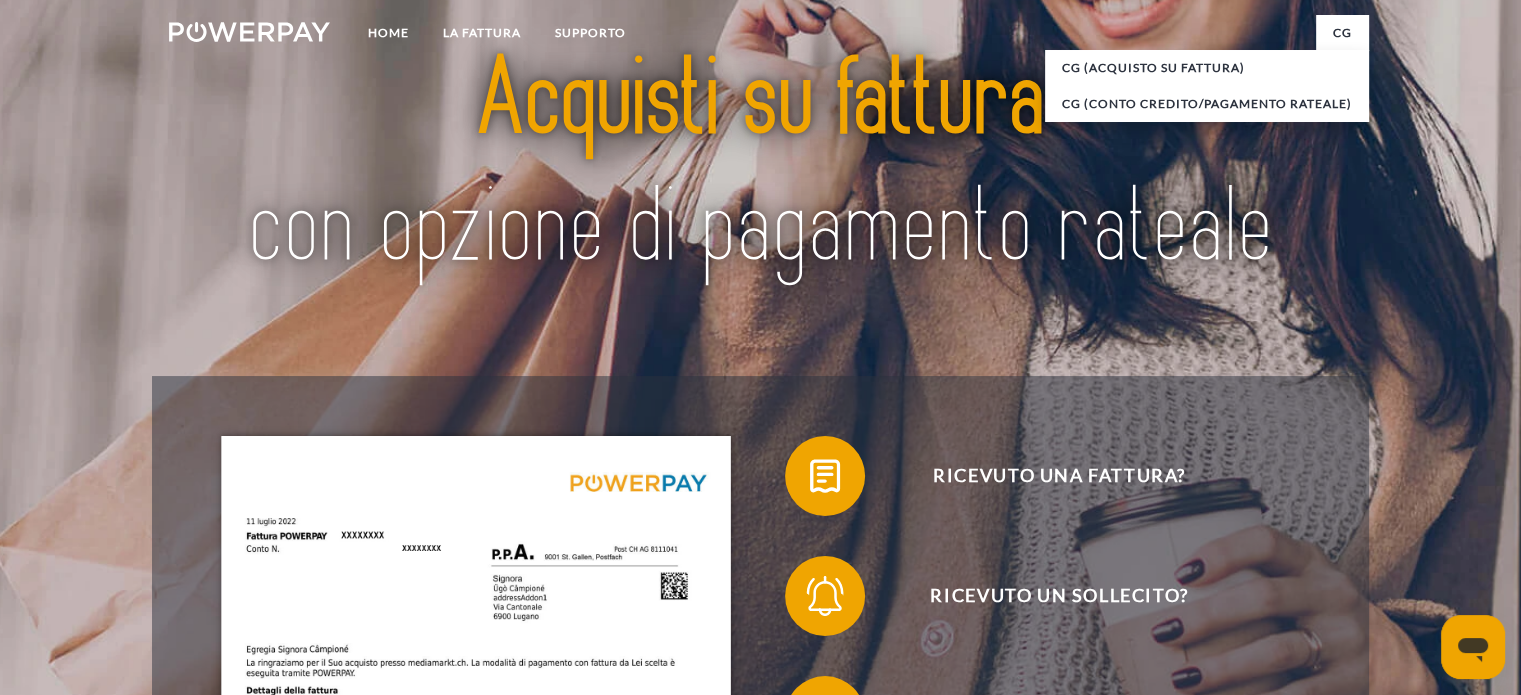 scroll, scrollTop: 100, scrollLeft: 0, axis: vertical 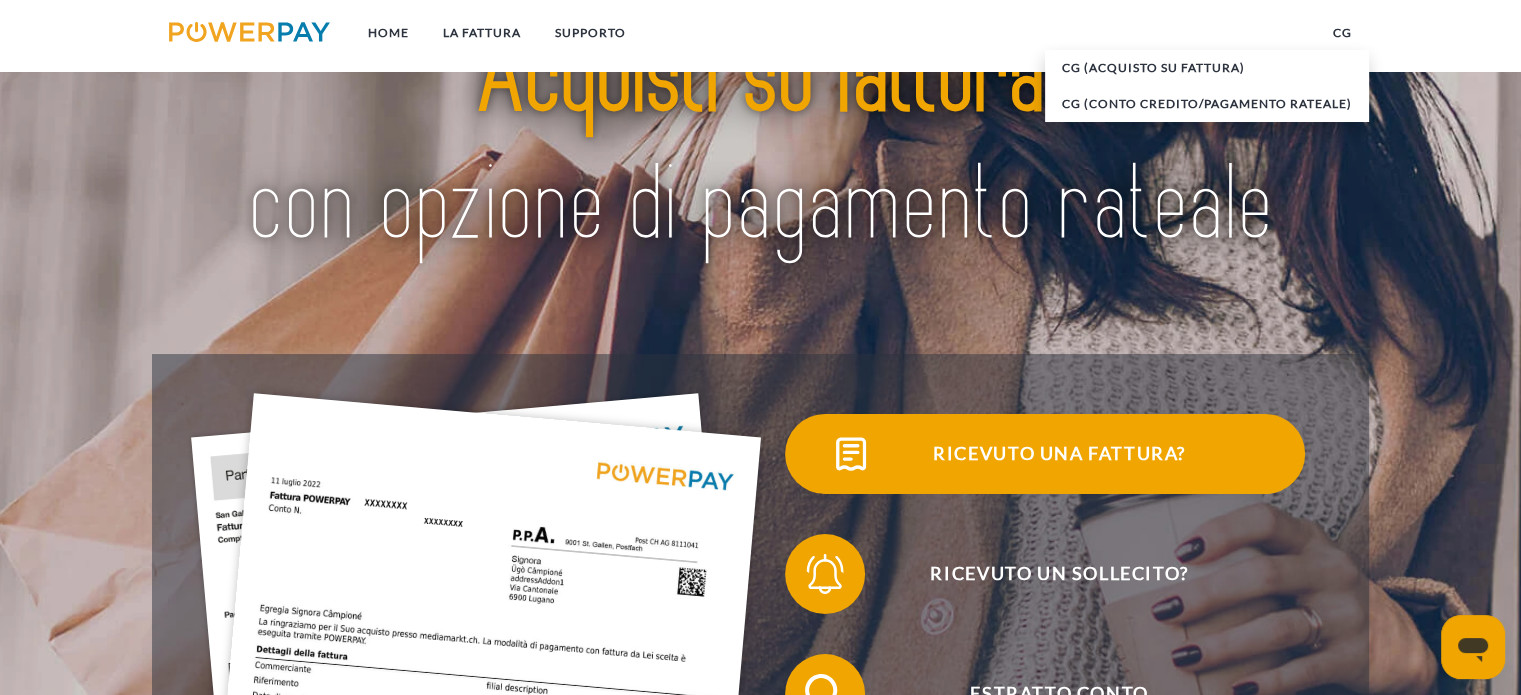 click on "Ricevuto una fattura?" at bounding box center [1059, 454] 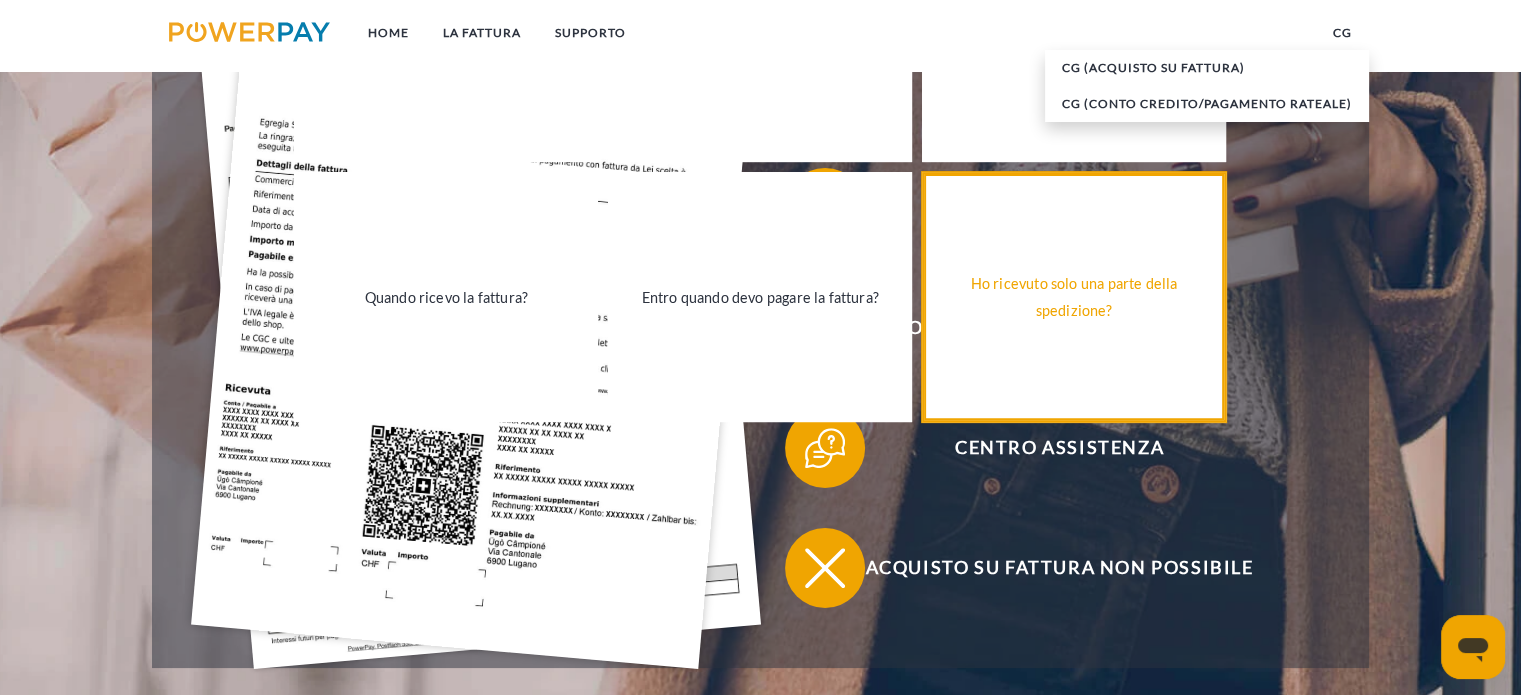 scroll, scrollTop: 400, scrollLeft: 0, axis: vertical 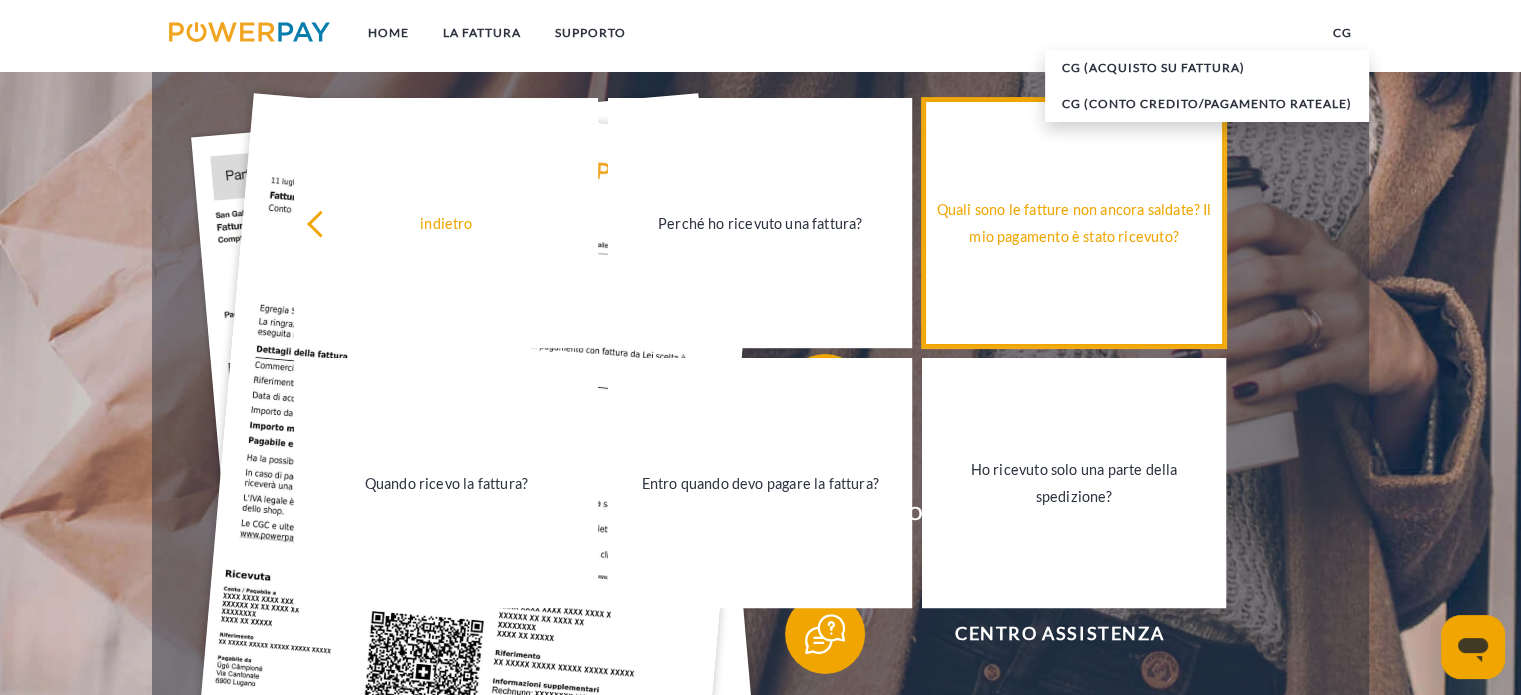 click on "Quali sono le fatture non ancora saldate? Il mio pagamento è stato ricevuto?" at bounding box center [1074, 223] 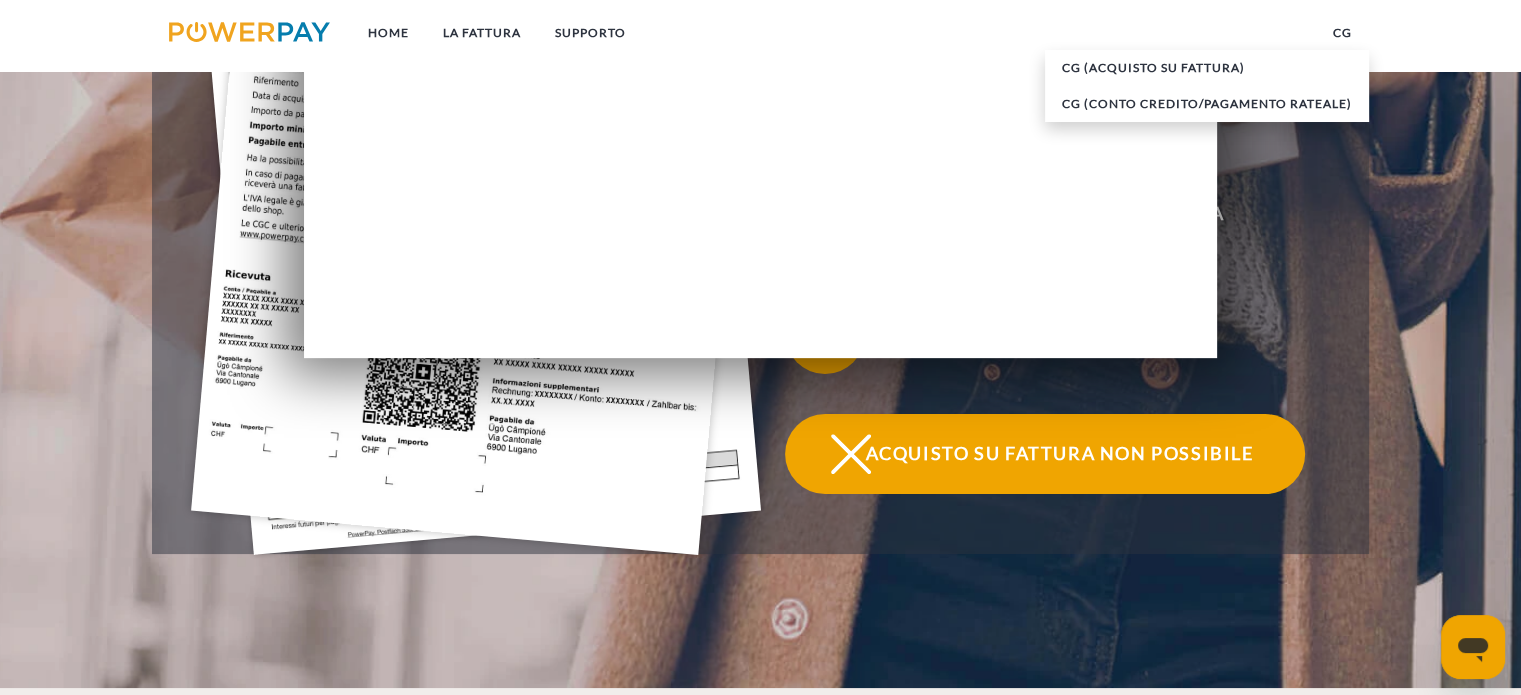 scroll, scrollTop: 300, scrollLeft: 0, axis: vertical 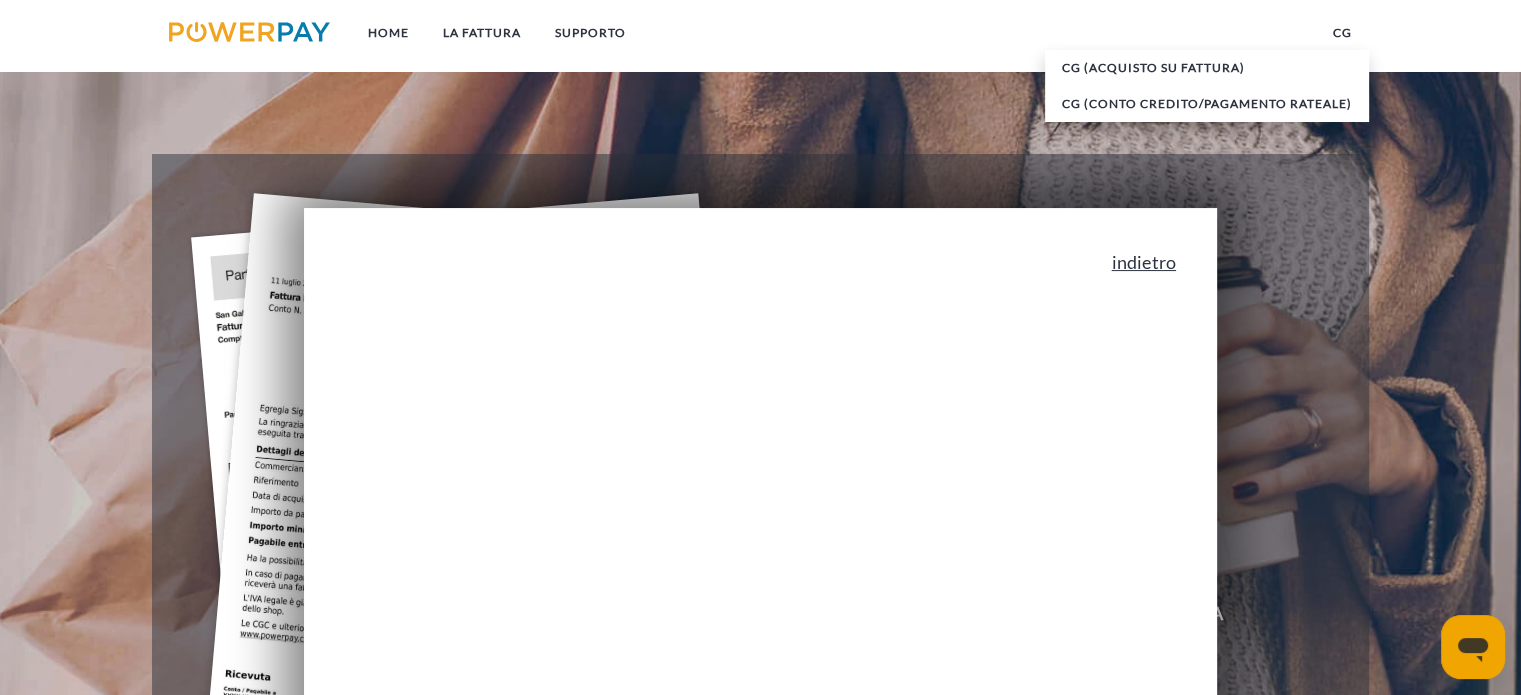 click on "indietro" at bounding box center (1144, 262) 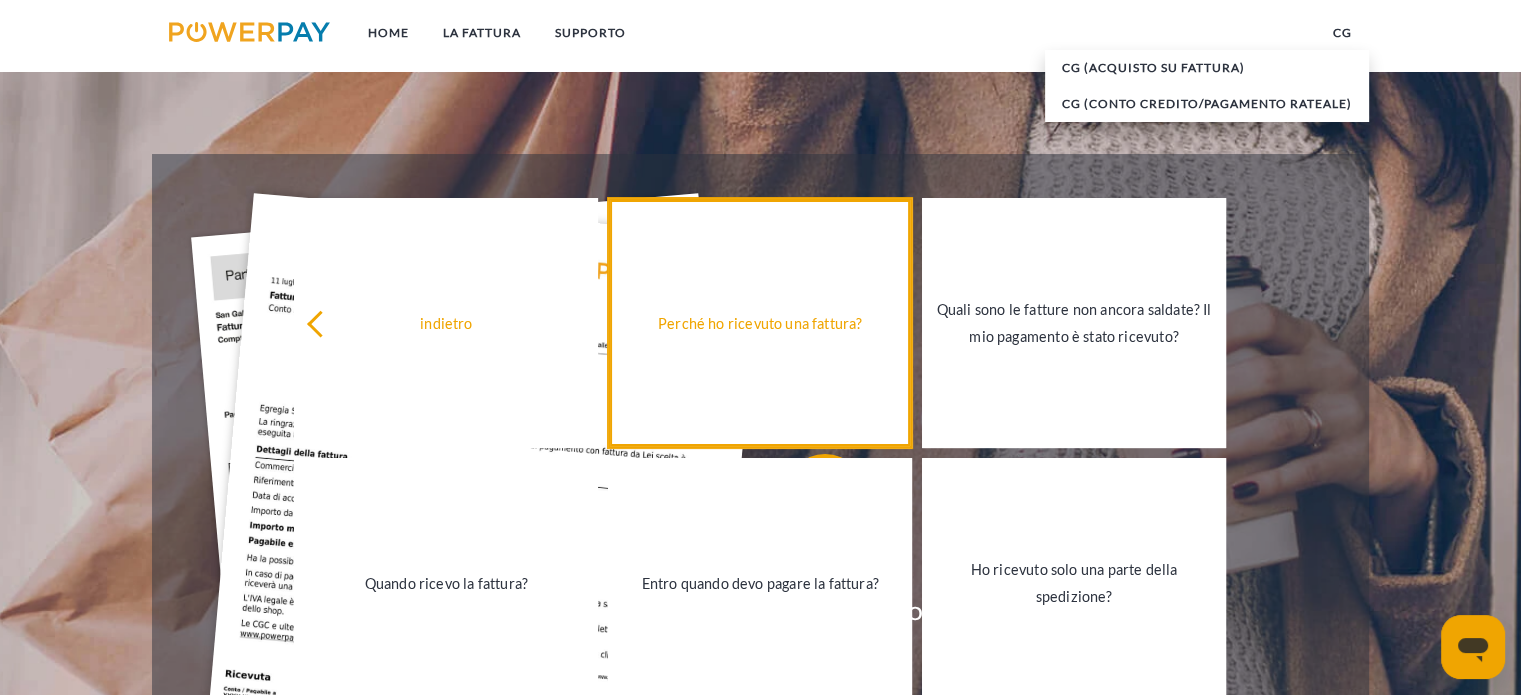 click on "Perché ho ricevuto una fattura?" at bounding box center [760, 323] 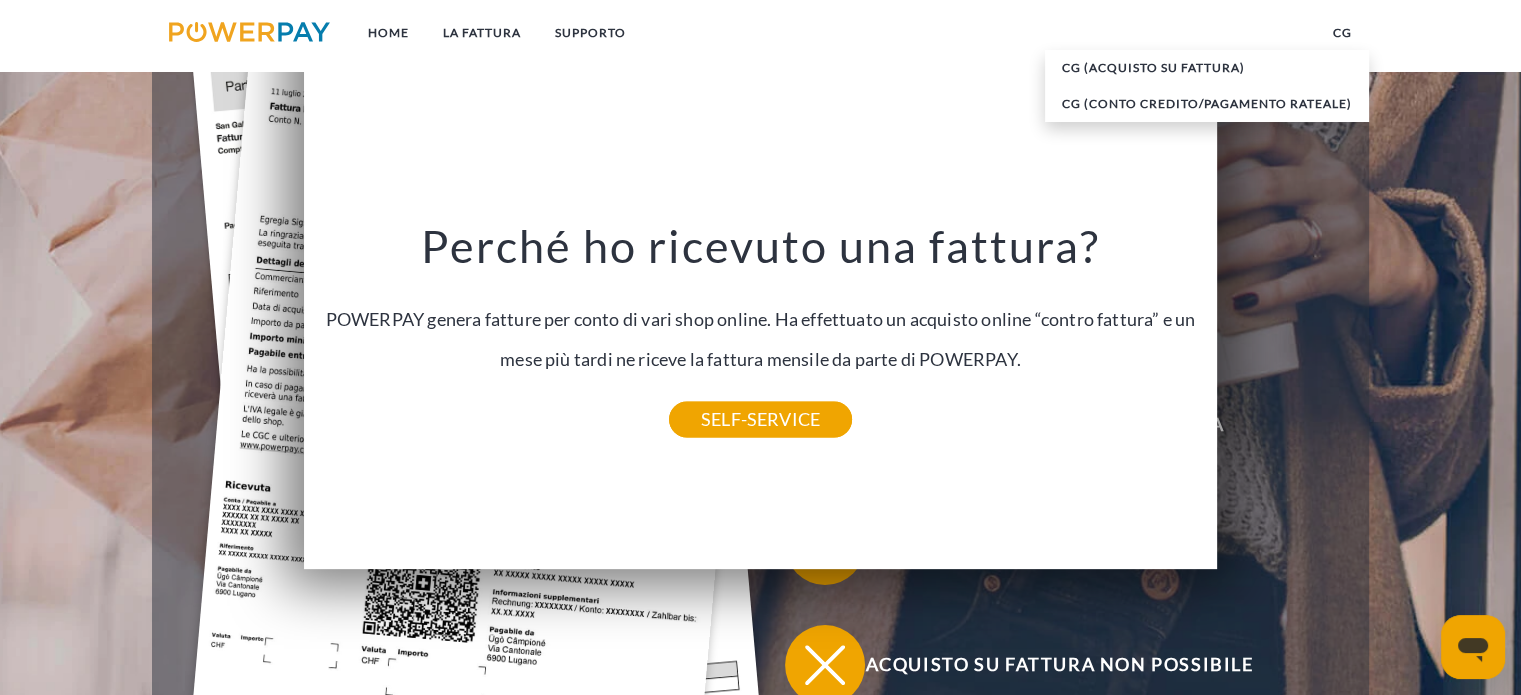 scroll, scrollTop: 500, scrollLeft: 0, axis: vertical 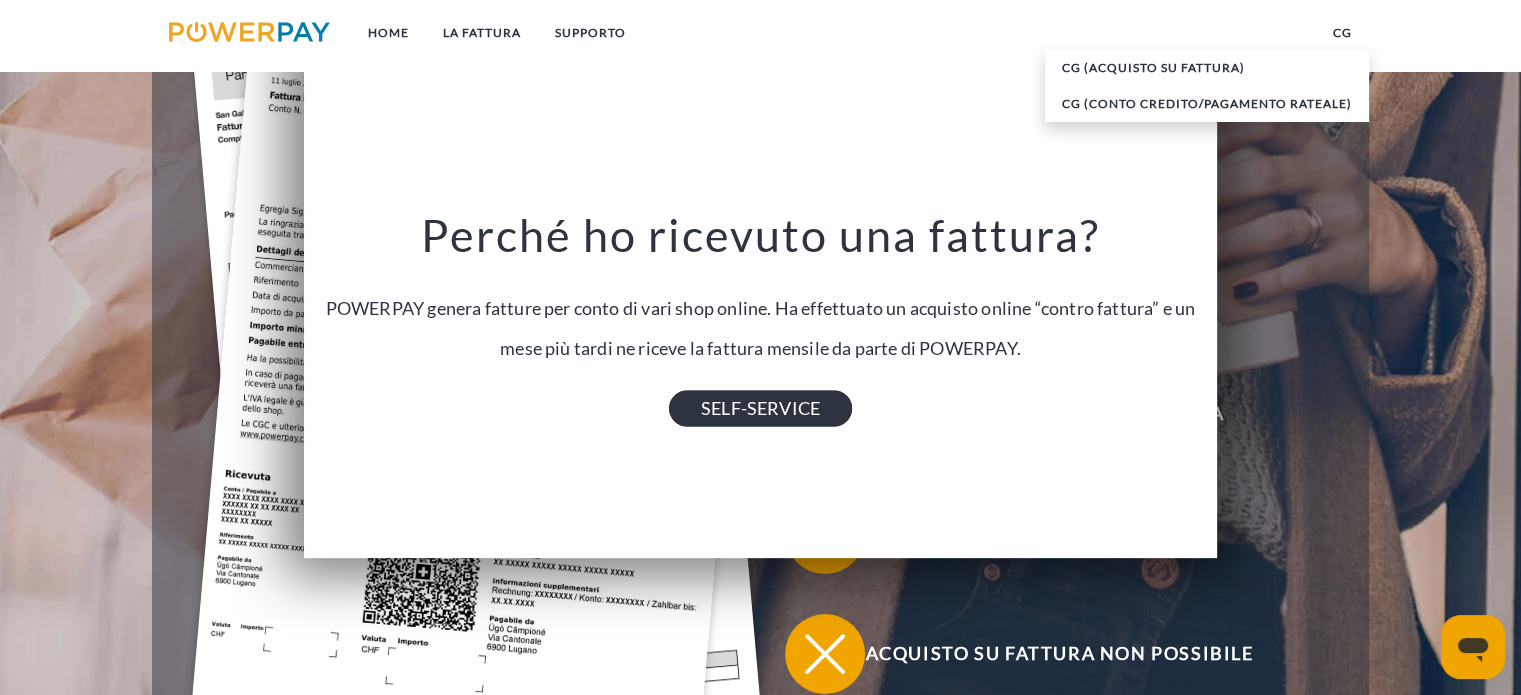 click on "SELF-SERVICE" at bounding box center (760, 408) 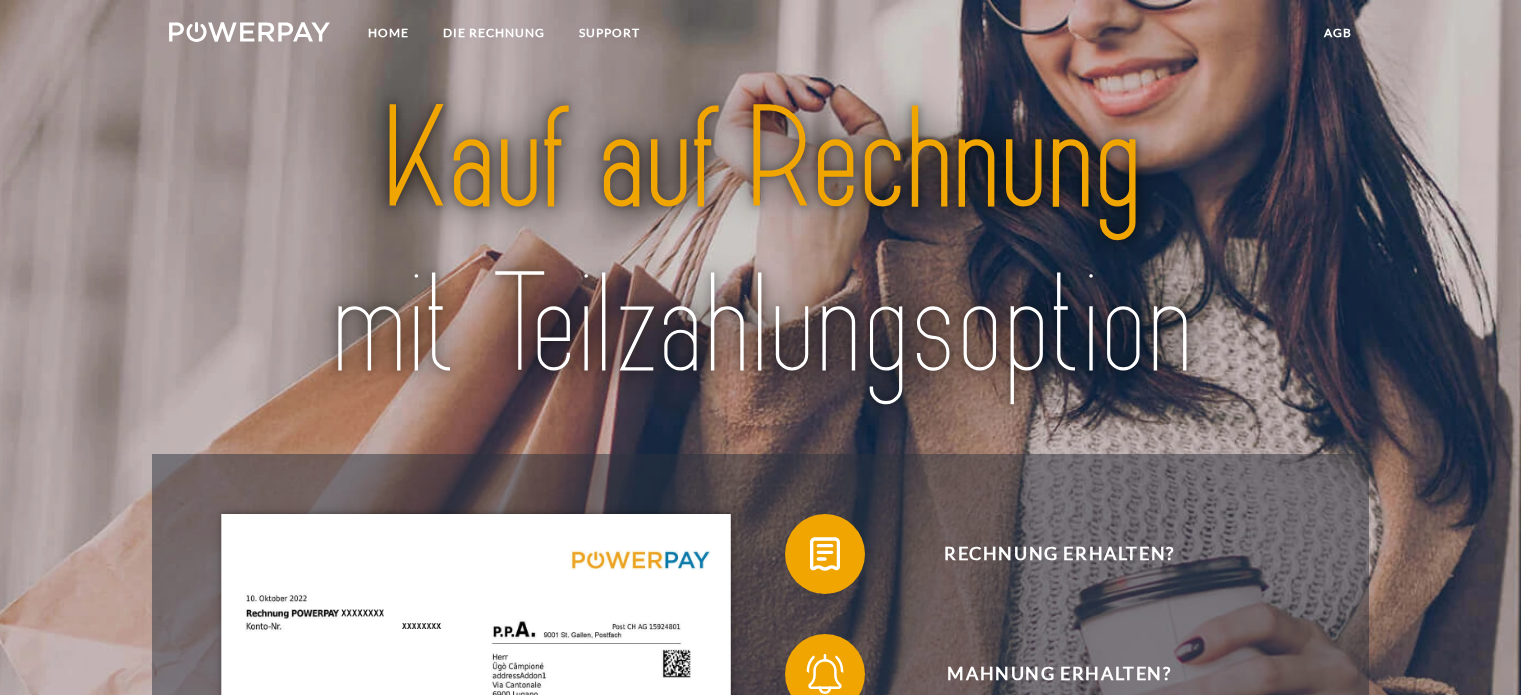 scroll, scrollTop: 0, scrollLeft: 0, axis: both 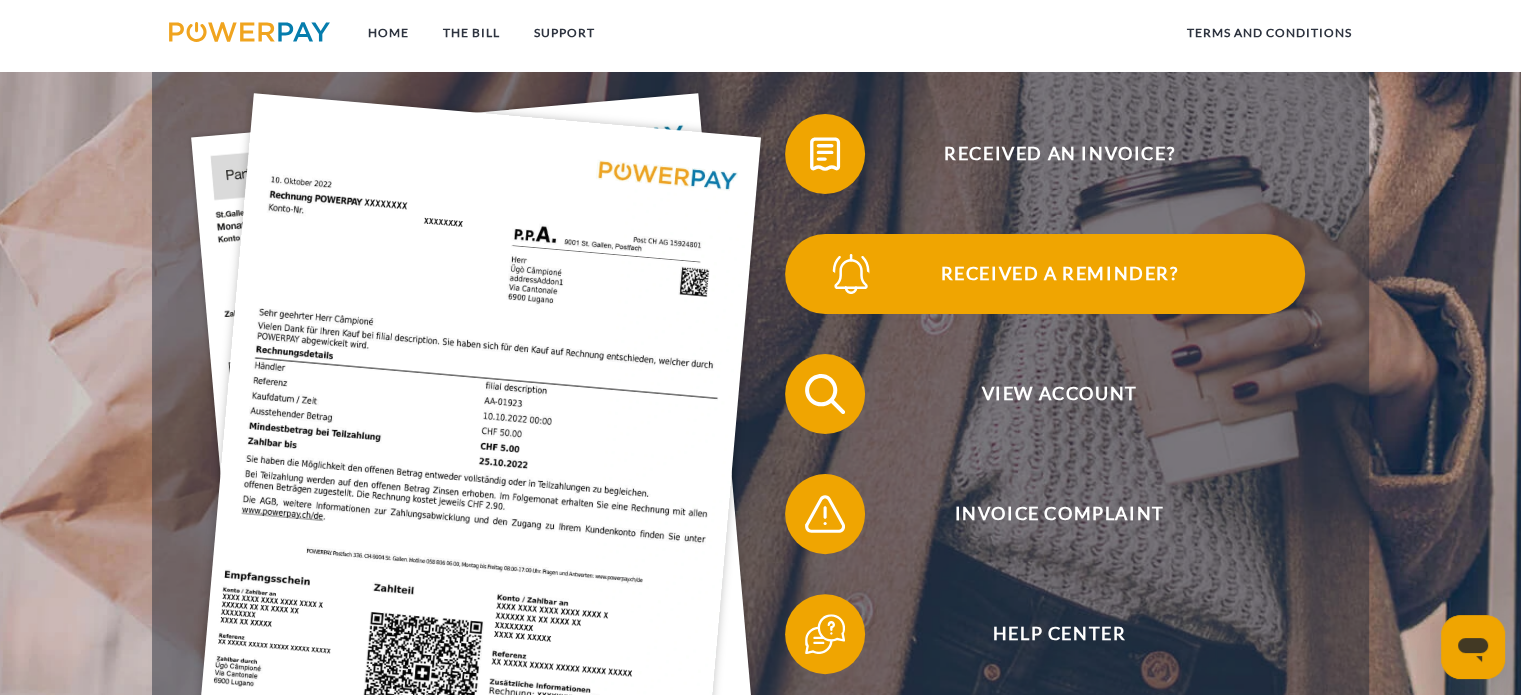 click on "Received a reminder?" at bounding box center [1059, 274] 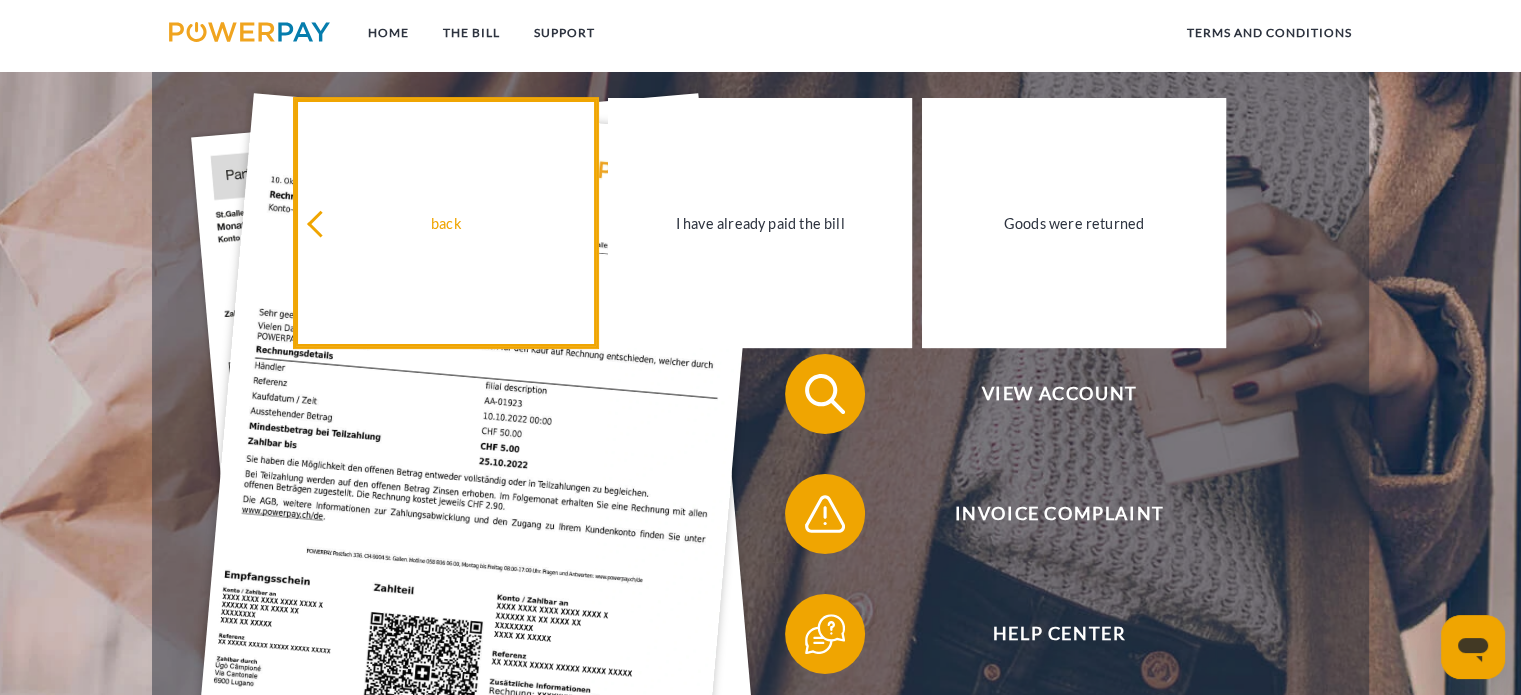 click on "back" at bounding box center [446, 223] 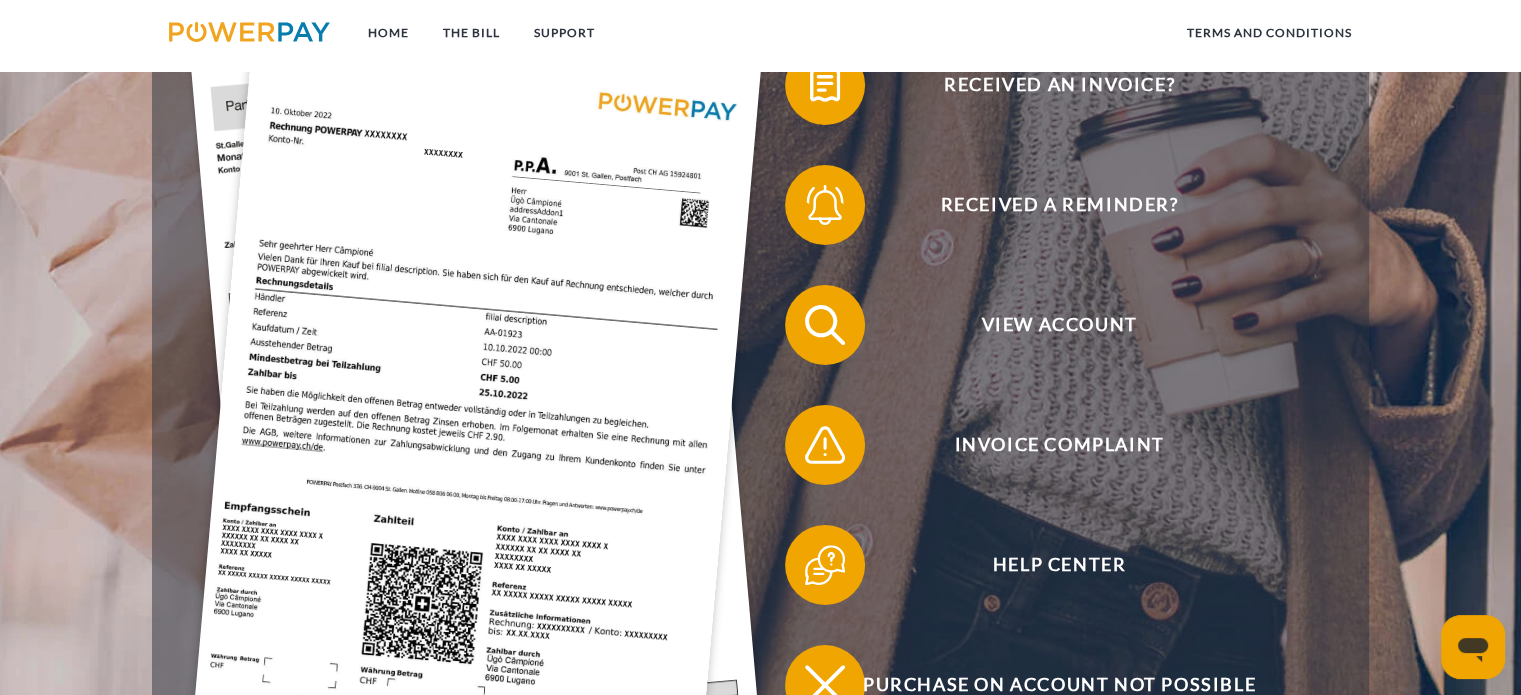scroll, scrollTop: 200, scrollLeft: 0, axis: vertical 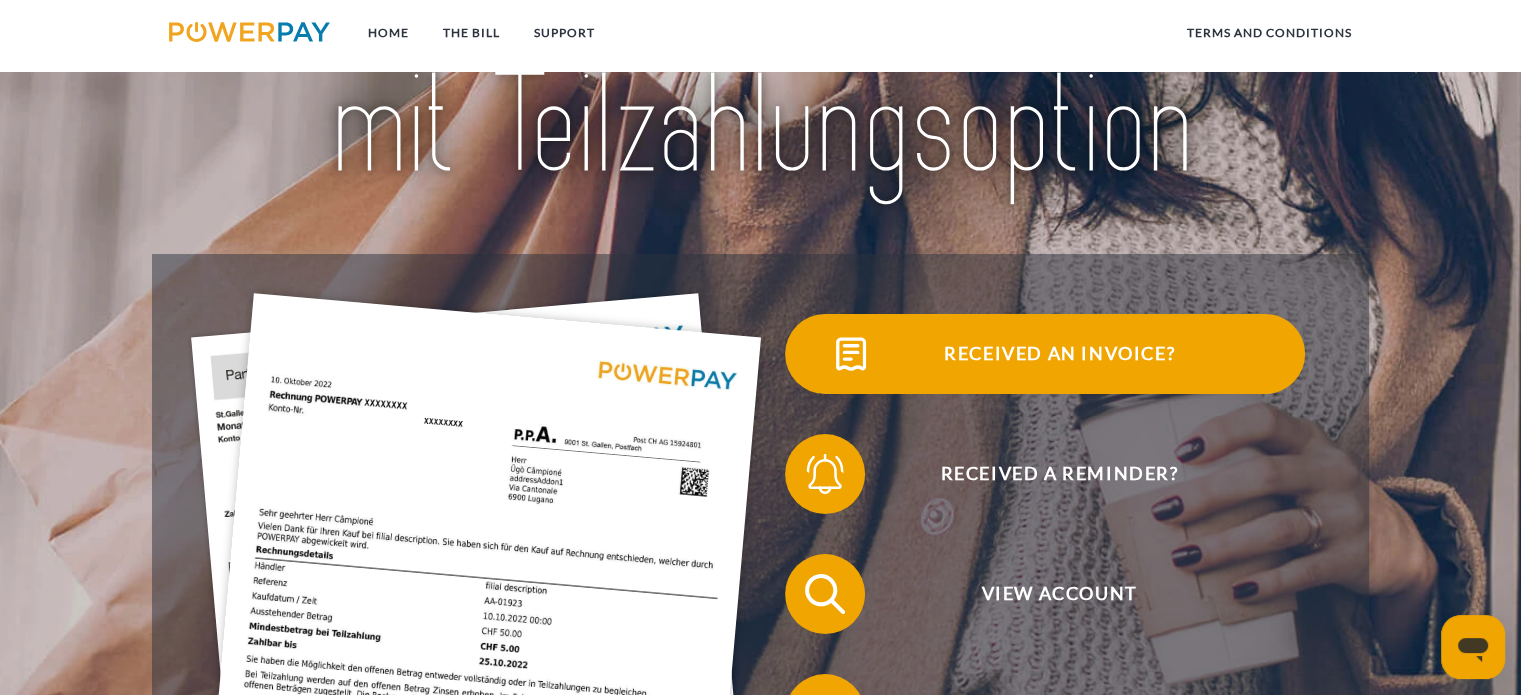 click on "Received an invoice?" at bounding box center [1059, 353] 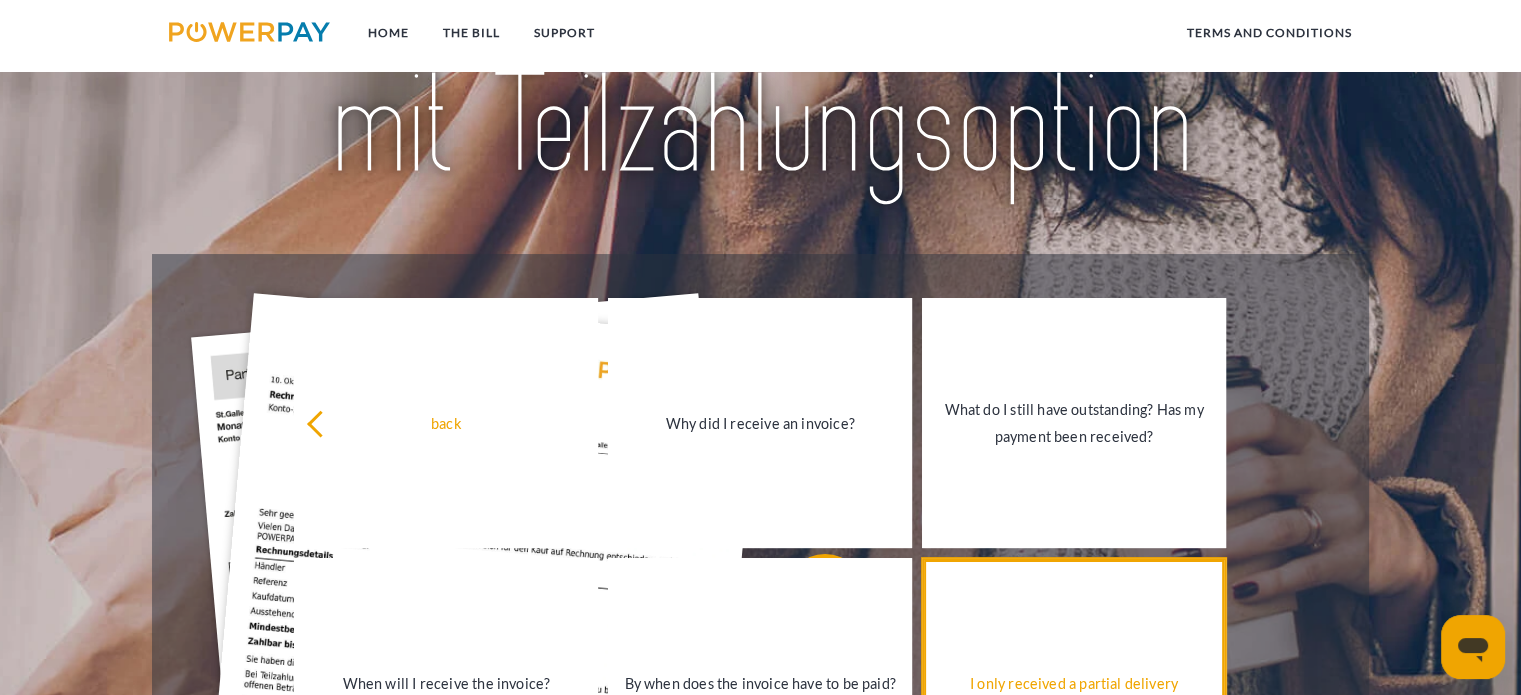 scroll, scrollTop: 500, scrollLeft: 0, axis: vertical 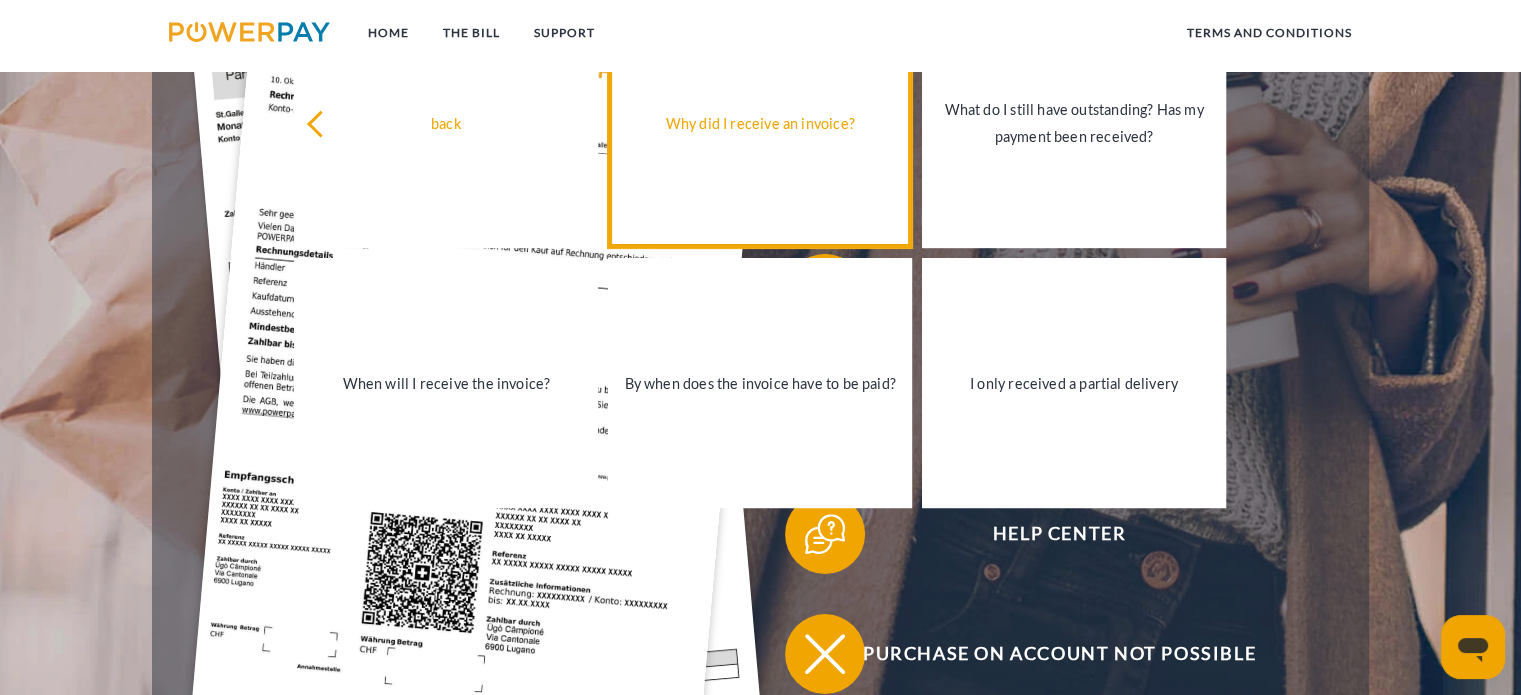 click on "Why did I receive an invoice?" at bounding box center (760, 123) 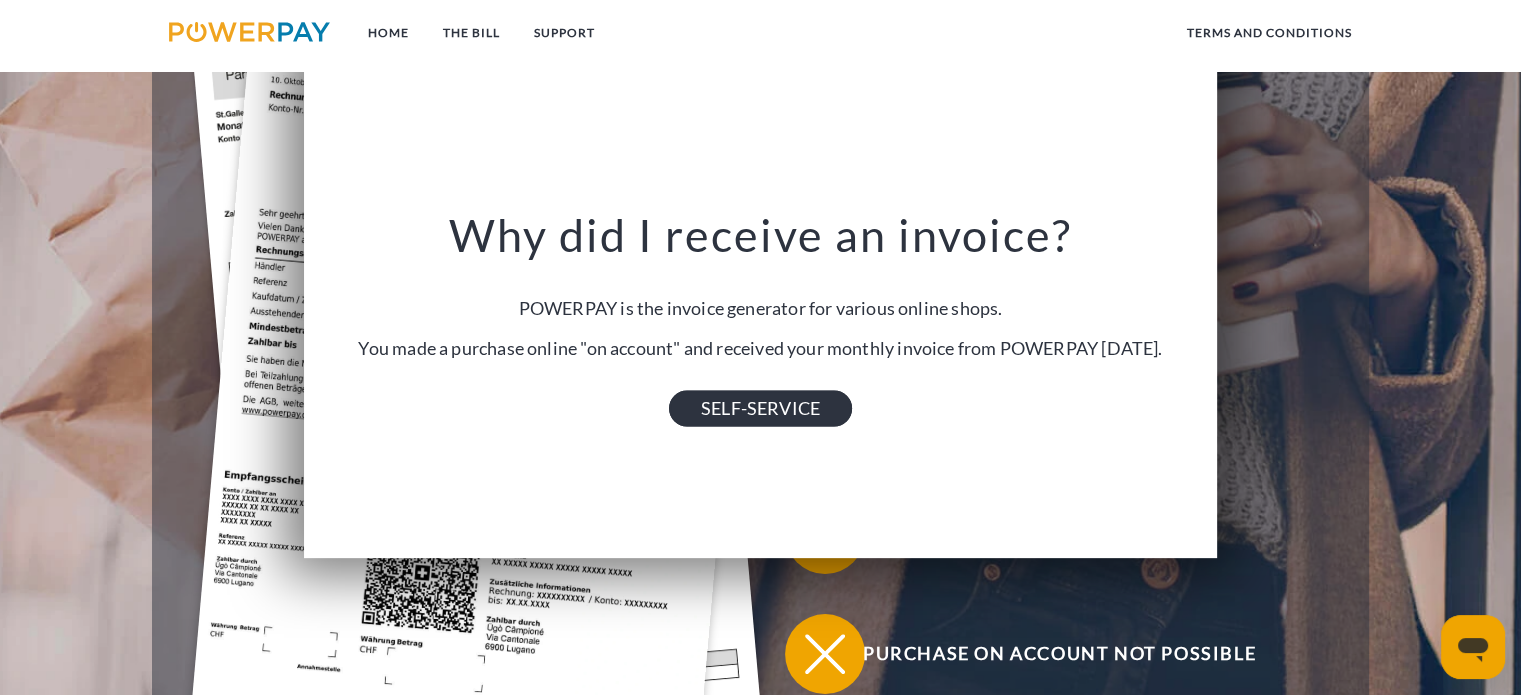 click on "SELF-SERVICE" at bounding box center [760, 408] 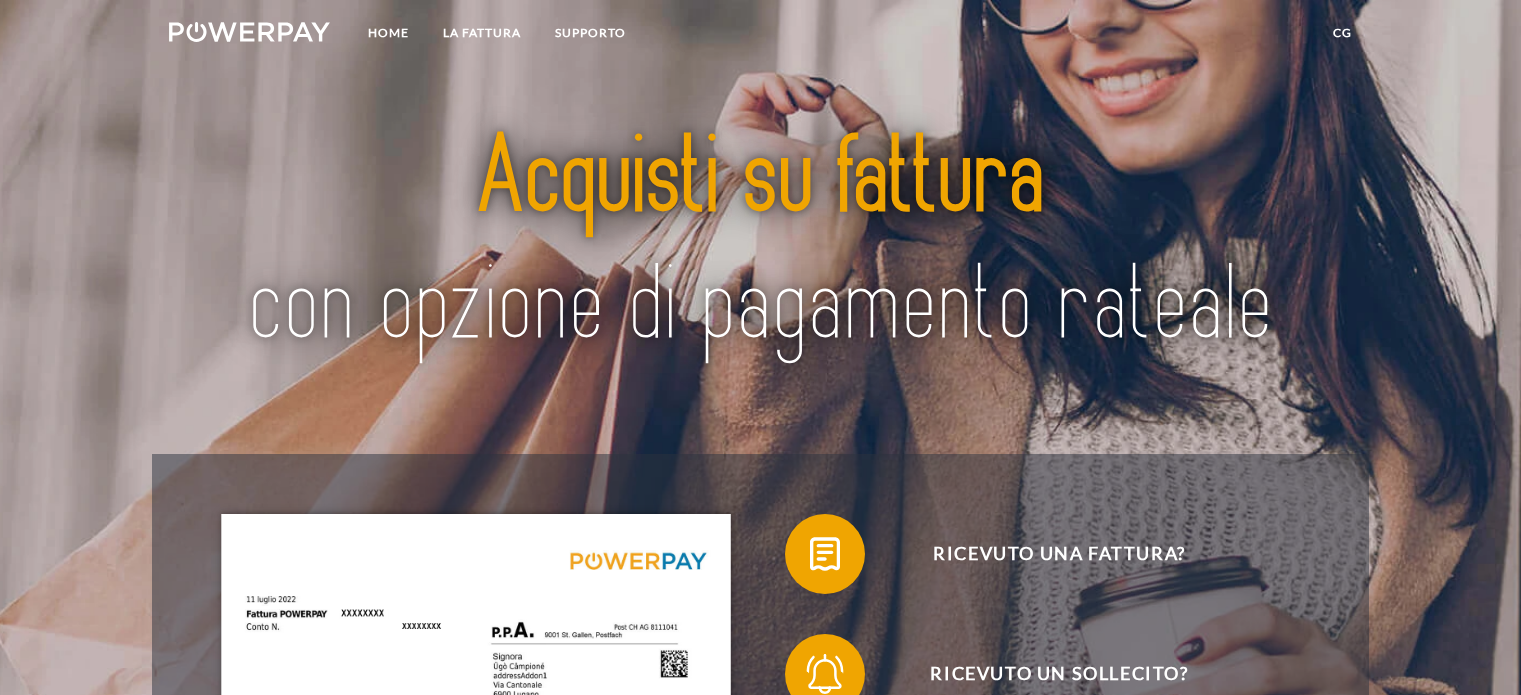 scroll, scrollTop: 0, scrollLeft: 0, axis: both 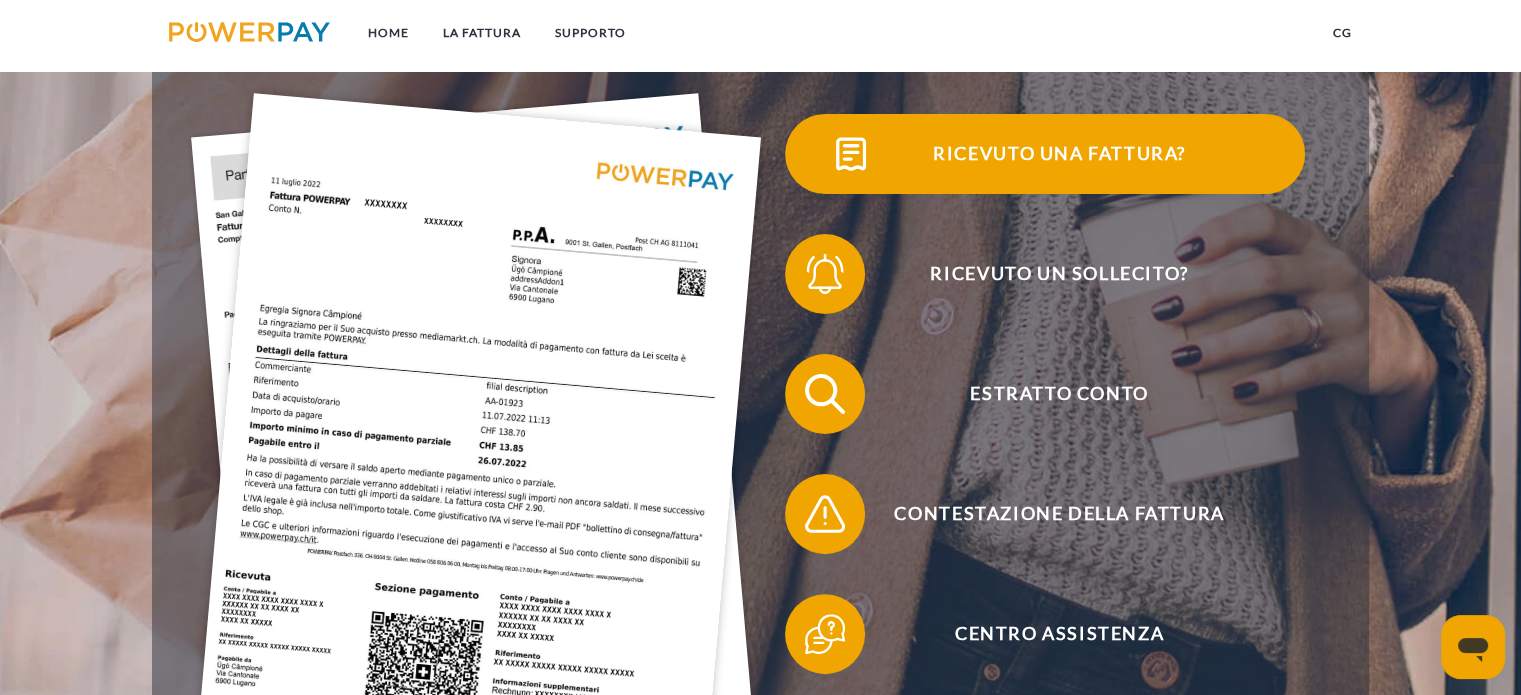 click on "Ricevuto una fattura?" at bounding box center [1059, 154] 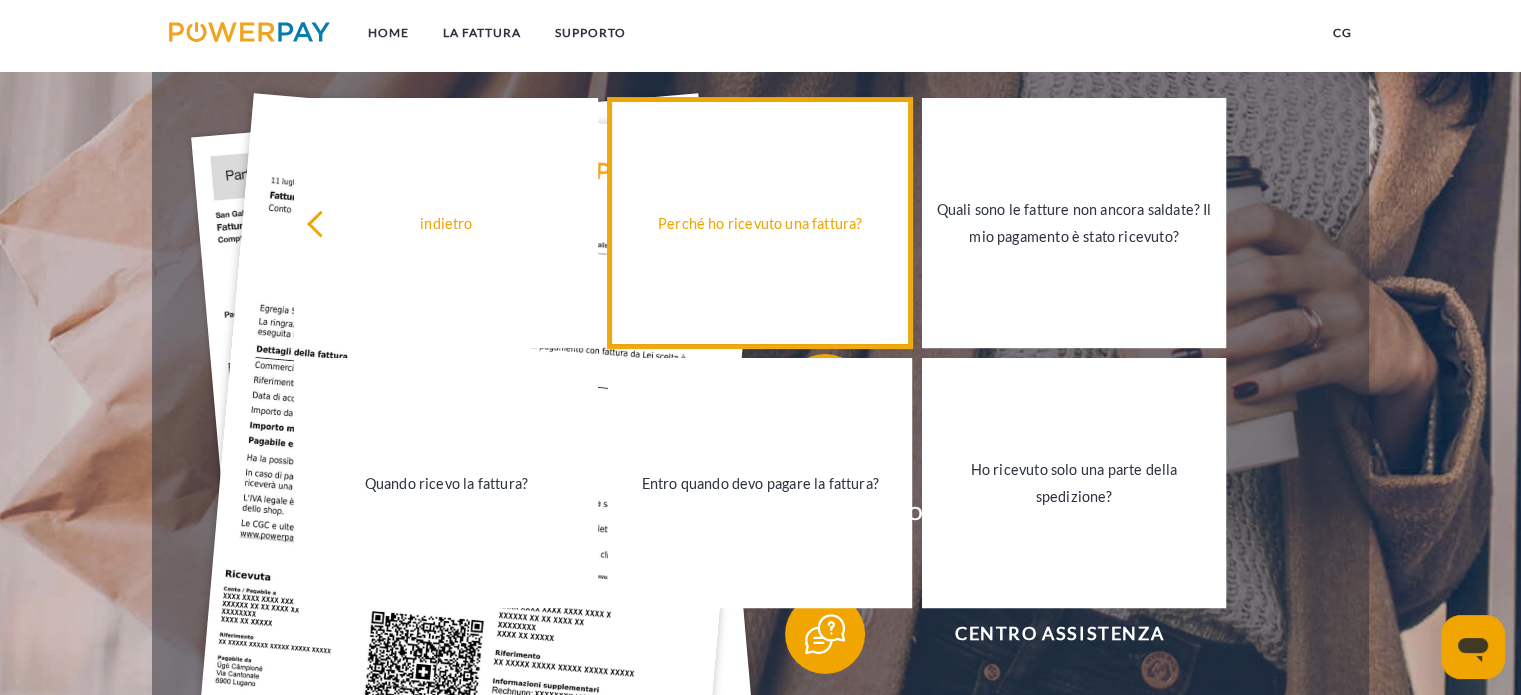 click on "Perché ho ricevuto una fattura?" at bounding box center (760, 223) 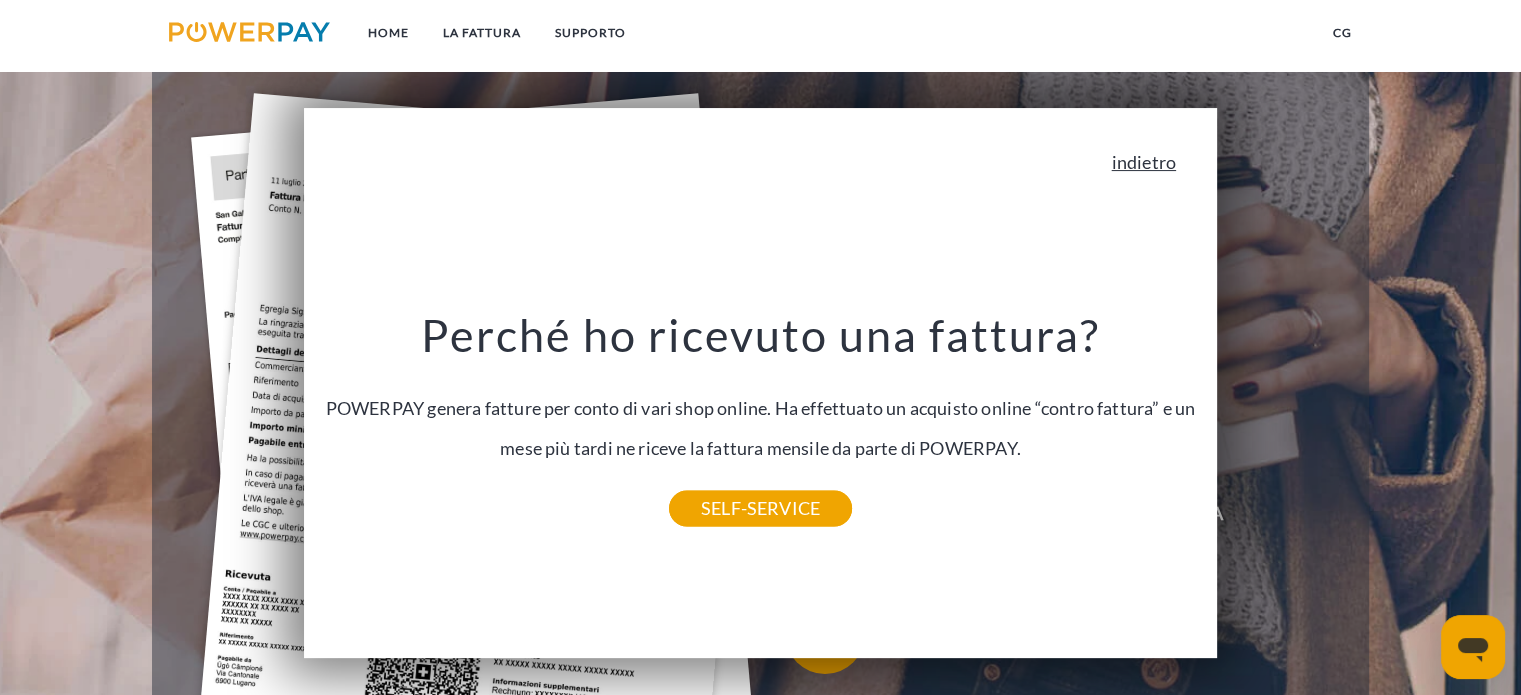 click on "indietro" at bounding box center [1144, 162] 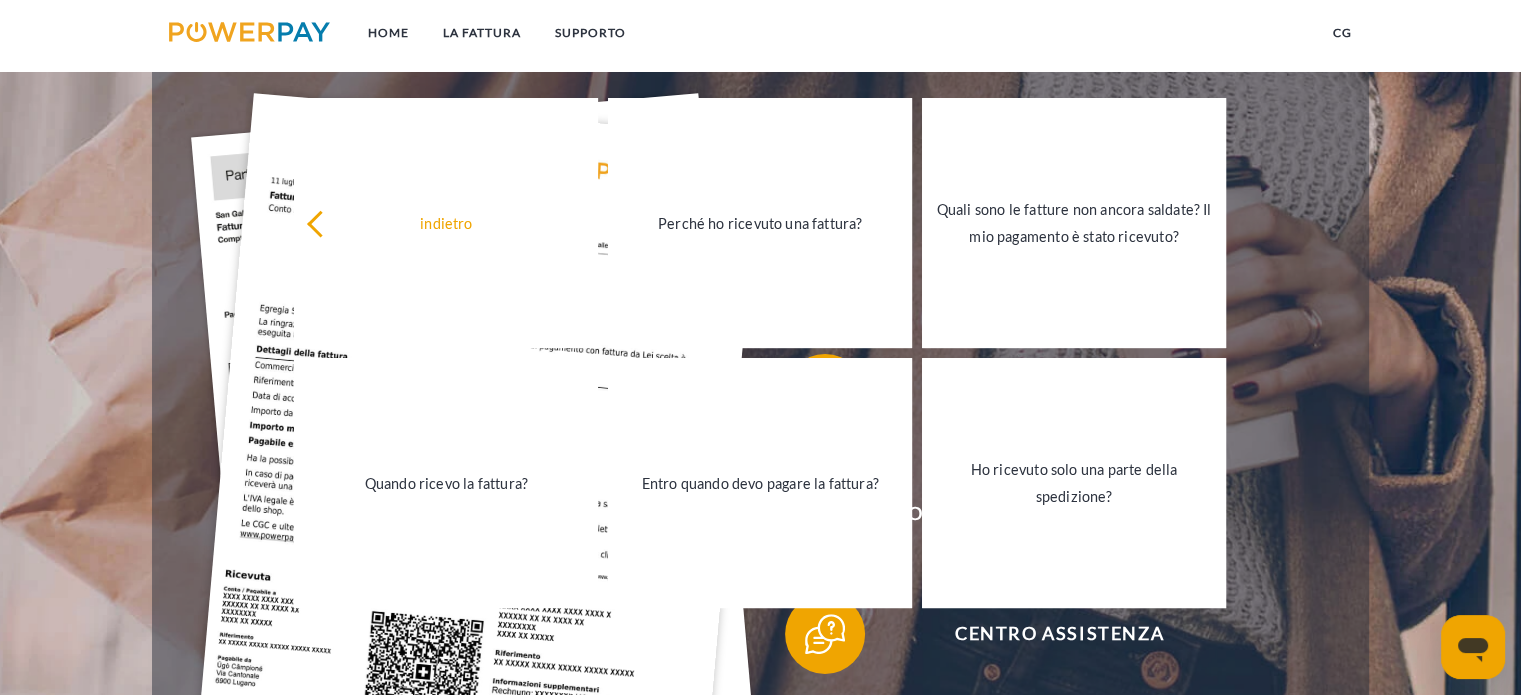 click on "Ricevuto un sollecito?" at bounding box center (1044, 274) 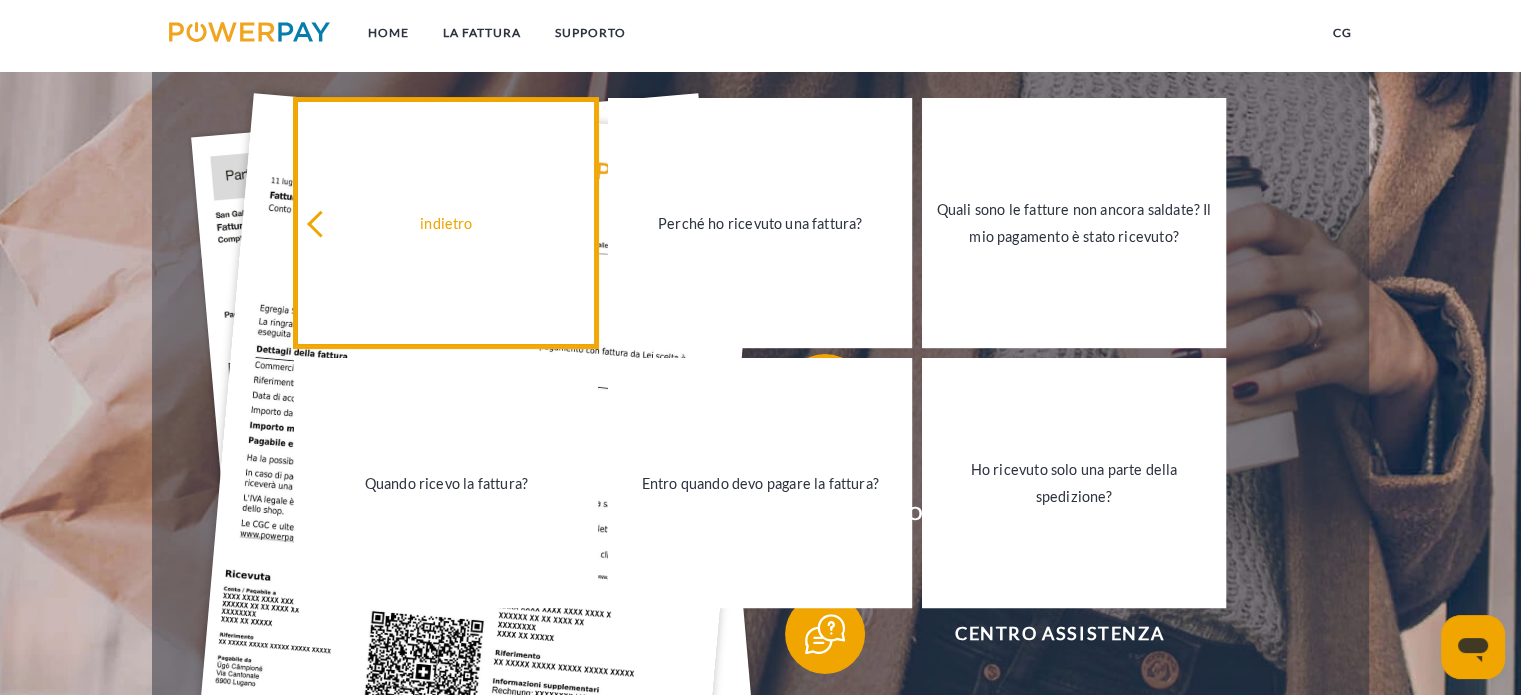 click at bounding box center (321, 224) 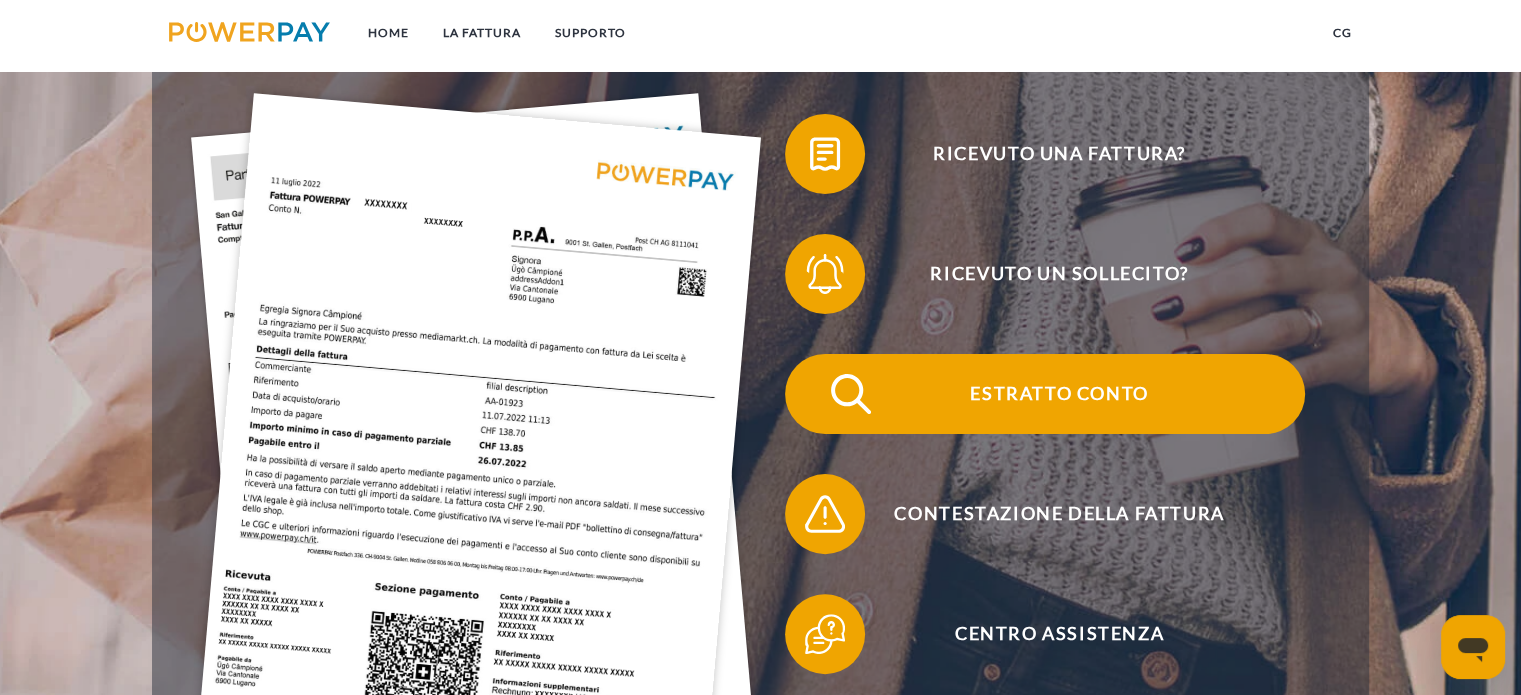 click on "Estratto conto" at bounding box center (1059, 394) 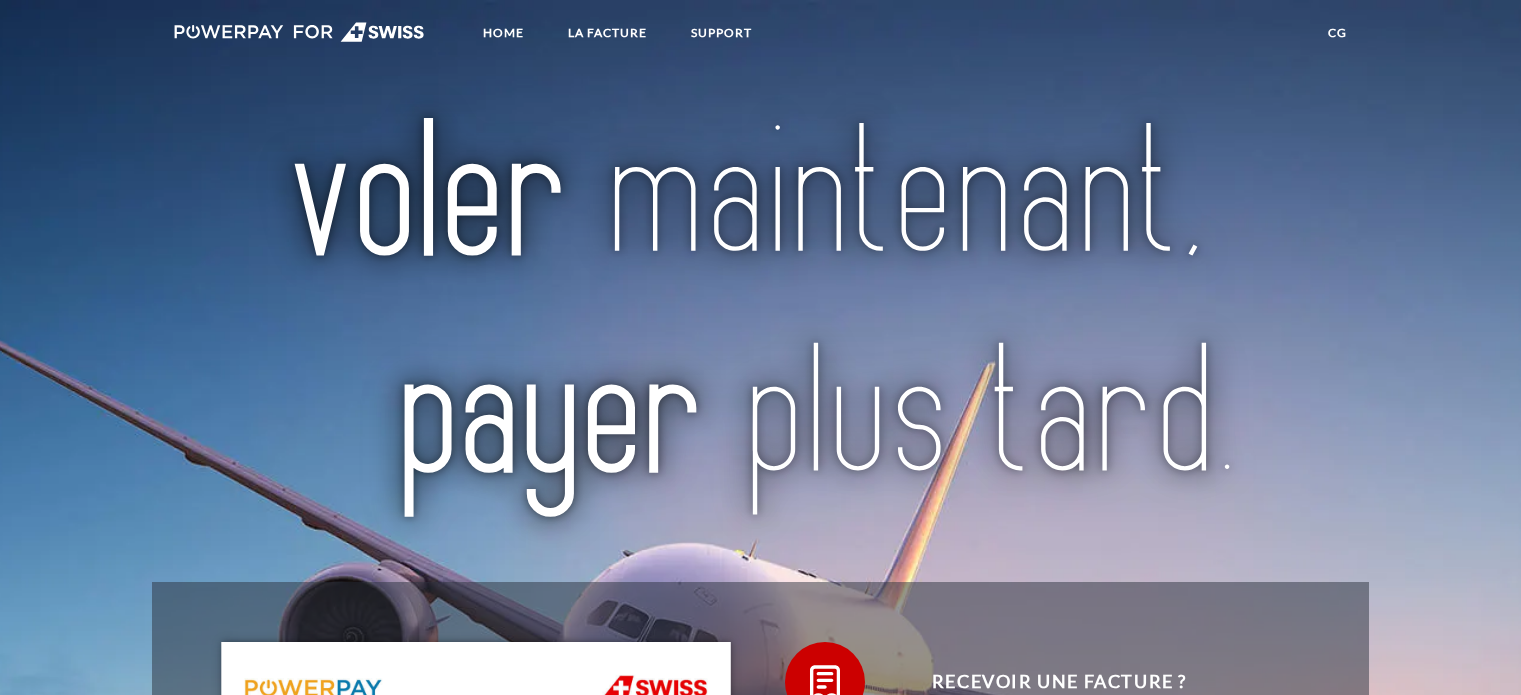 scroll, scrollTop: 0, scrollLeft: 0, axis: both 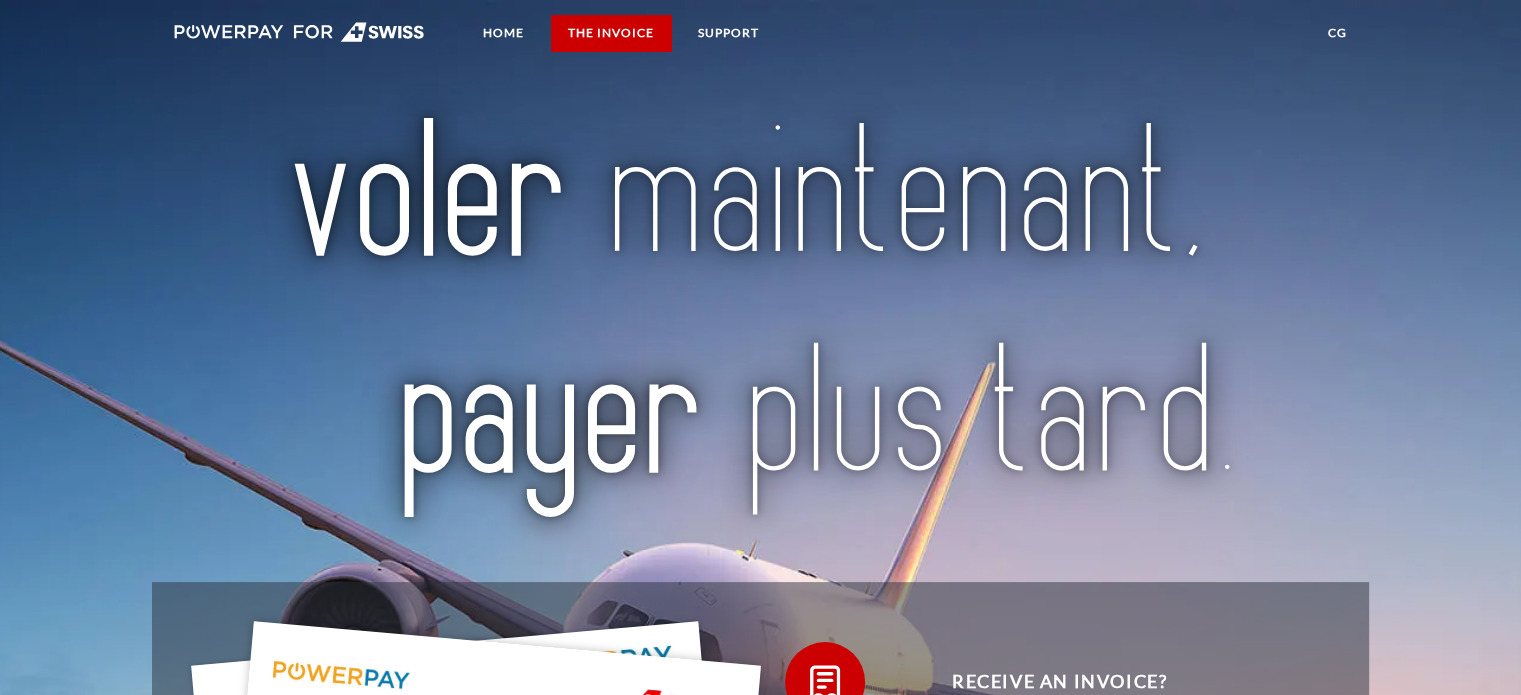 click on "THE INVOICE" at bounding box center [611, 33] 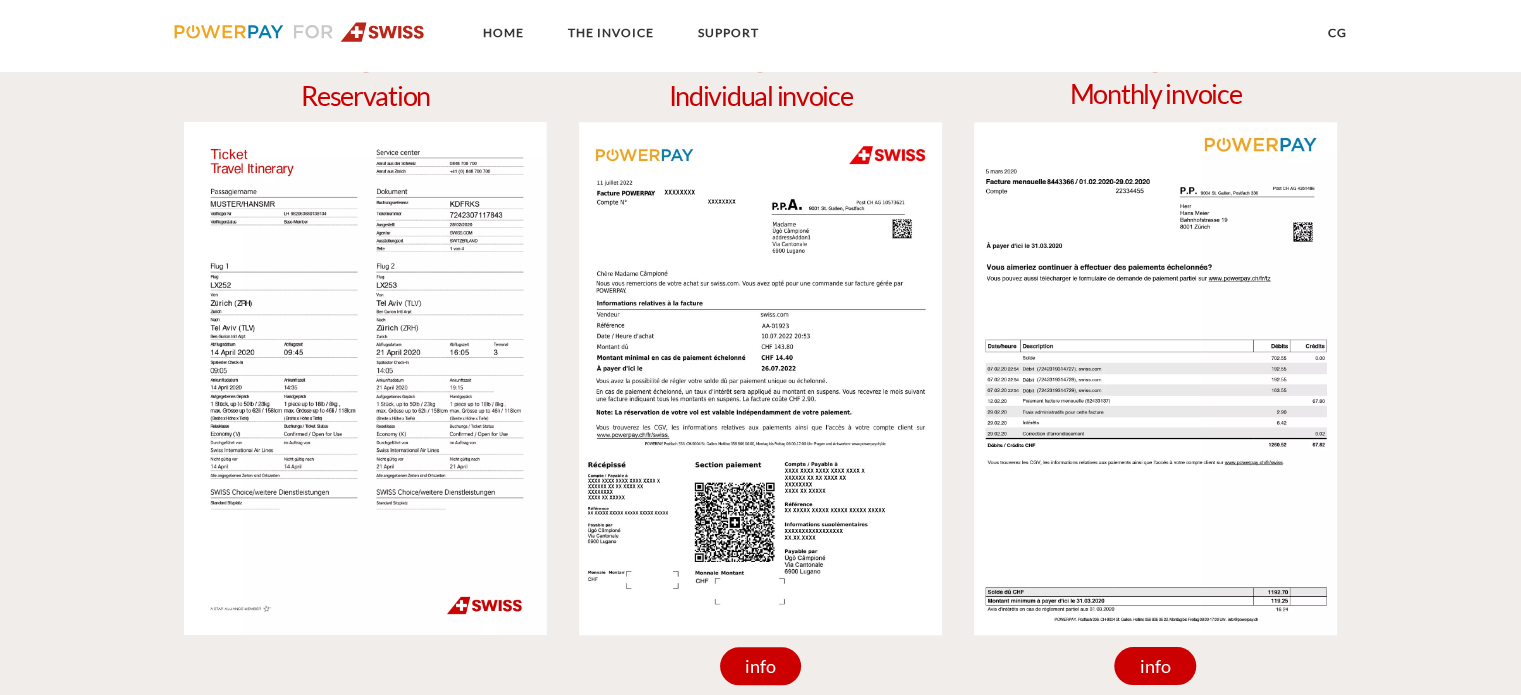 scroll, scrollTop: 1822, scrollLeft: 0, axis: vertical 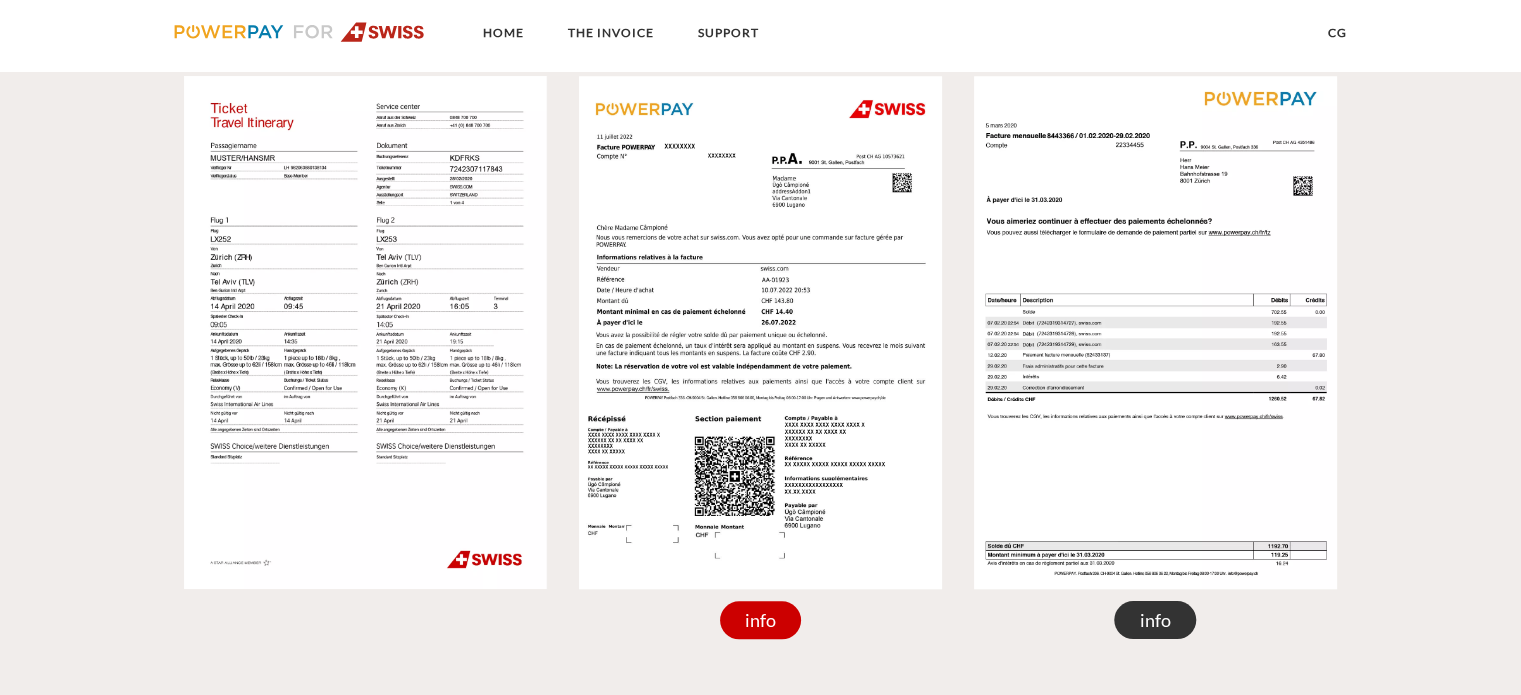 click on "info" at bounding box center [1156, 620] 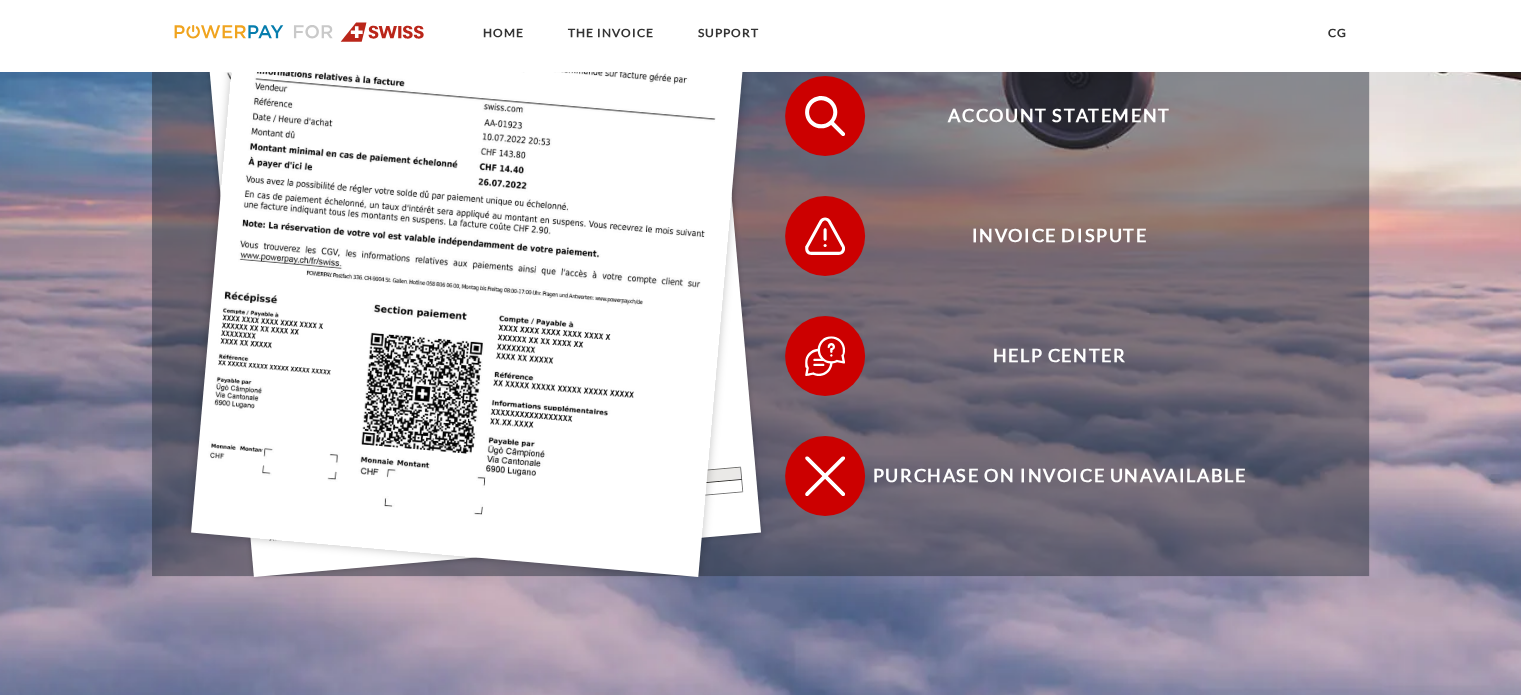 scroll, scrollTop: 622, scrollLeft: 0, axis: vertical 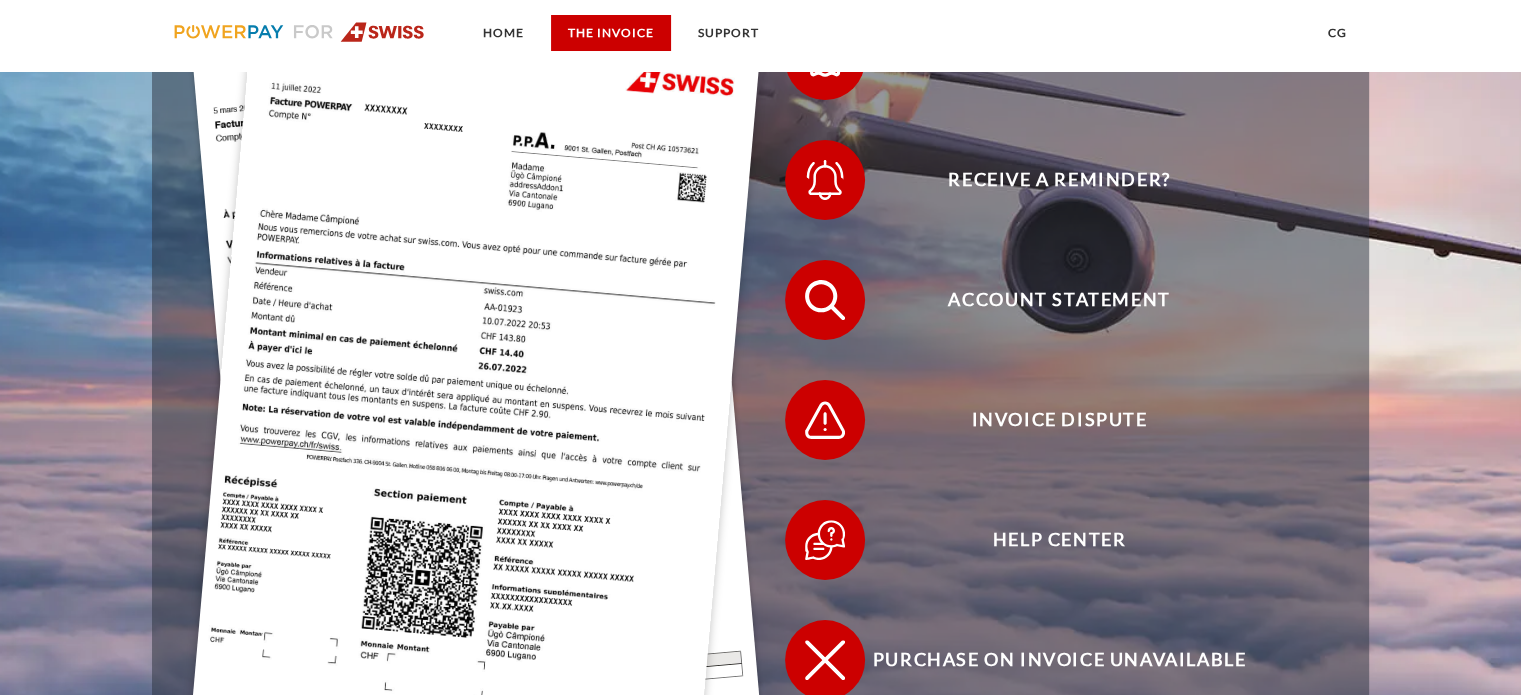 click on "THE INVOICE" at bounding box center (611, 32) 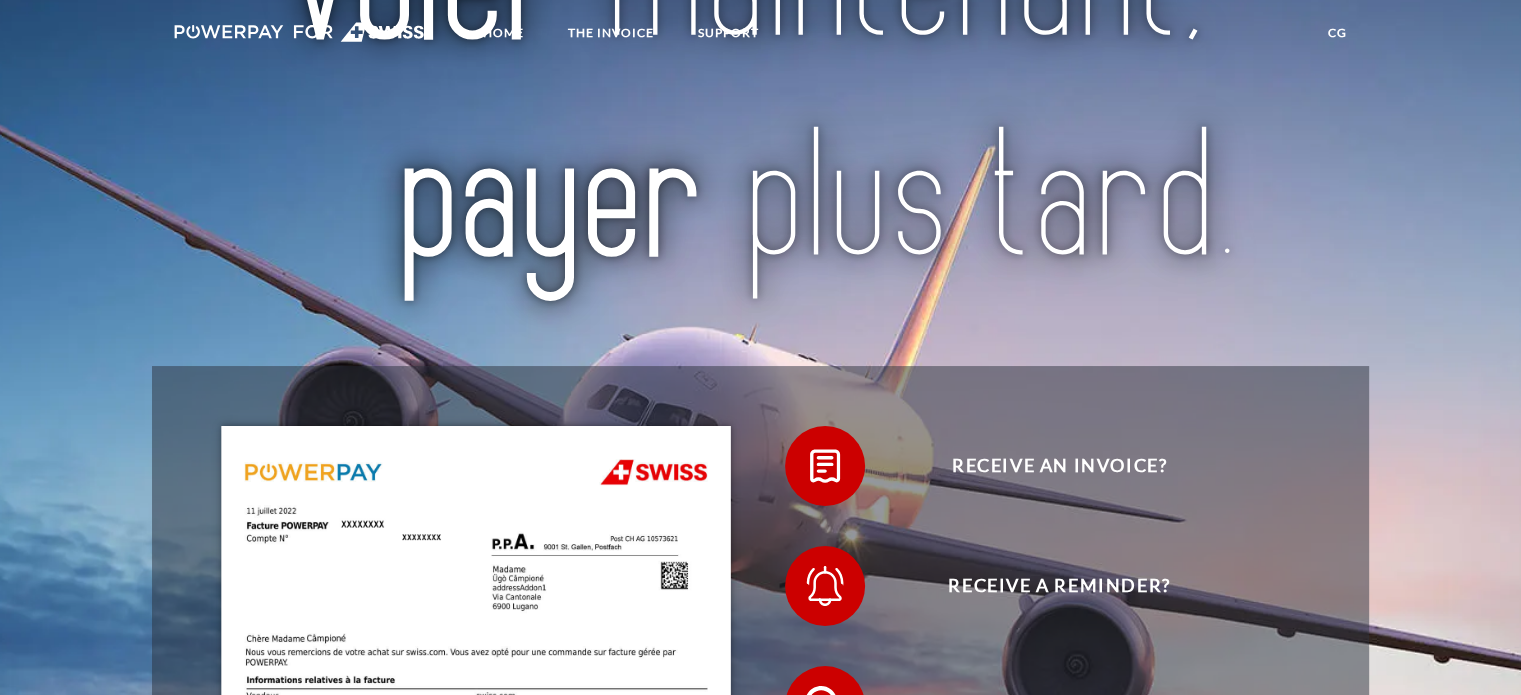 scroll, scrollTop: 22, scrollLeft: 0, axis: vertical 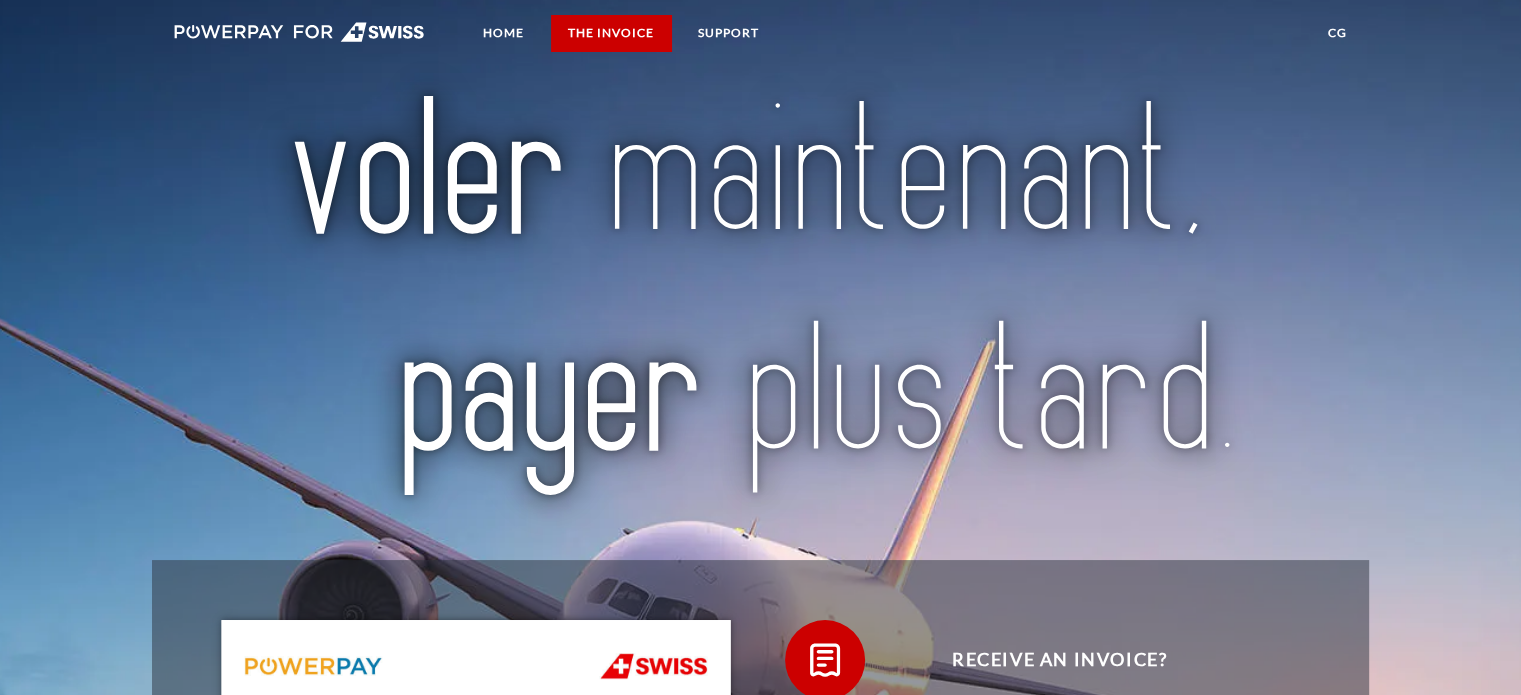 click on "THE INVOICE" at bounding box center (611, 32) 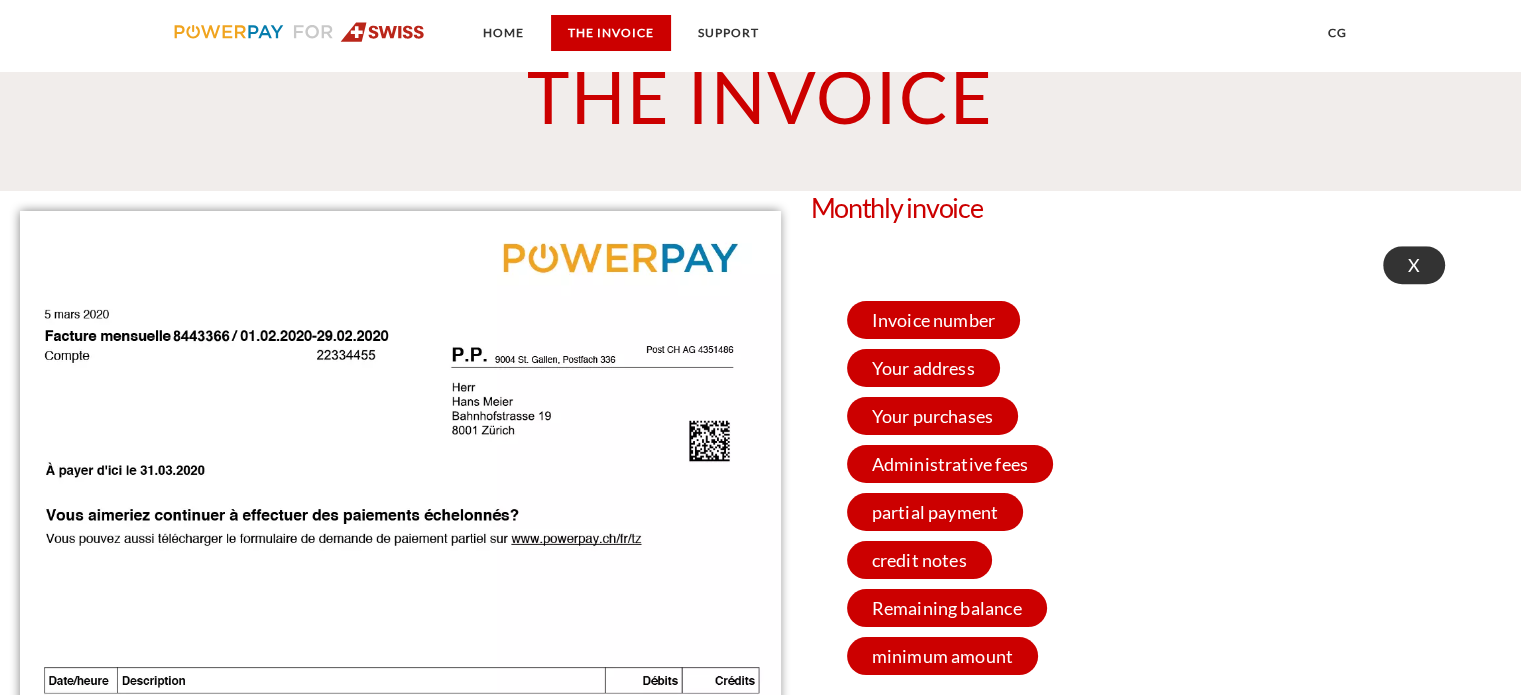 scroll, scrollTop: 1722, scrollLeft: 0, axis: vertical 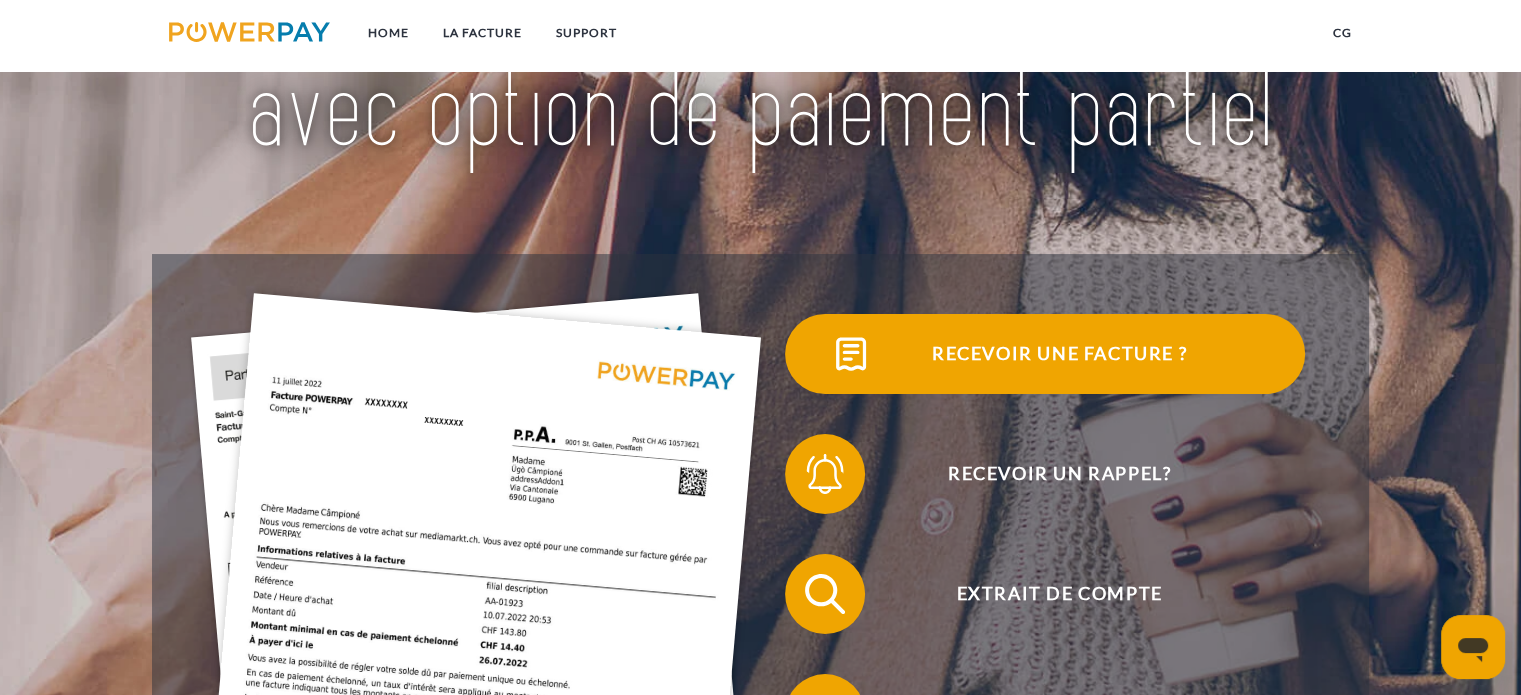 click on "Recevoir une facture ?" at bounding box center [1059, 354] 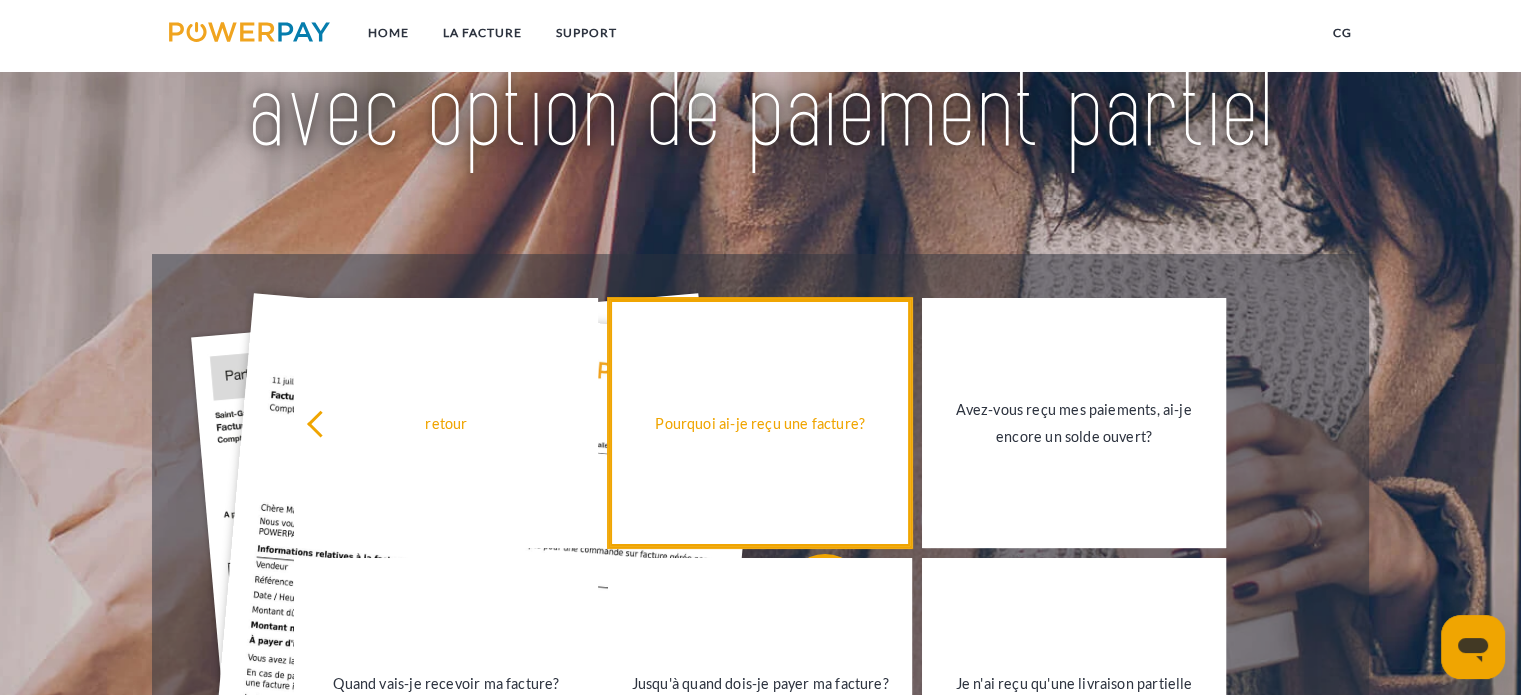click on "Pourquoi ai-je reçu une facture?" at bounding box center [760, 423] 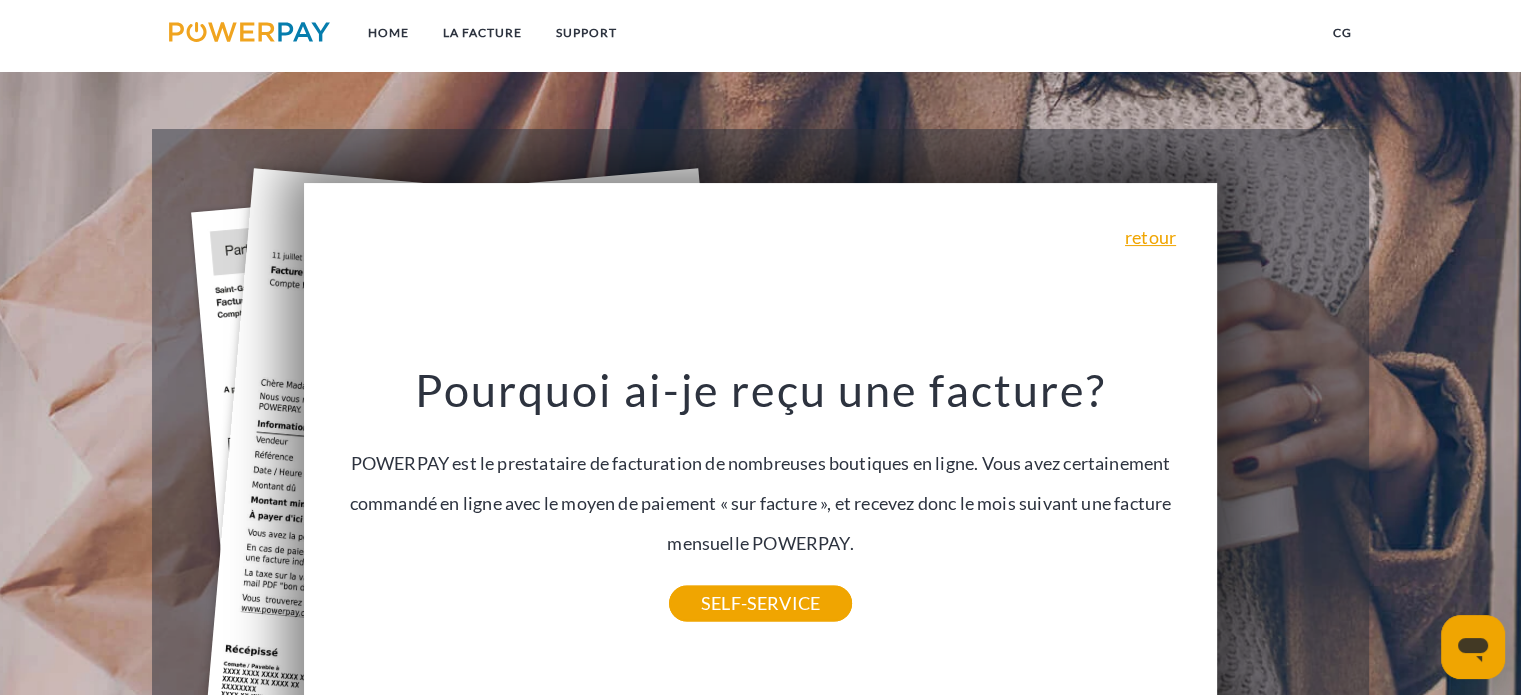 scroll, scrollTop: 500, scrollLeft: 0, axis: vertical 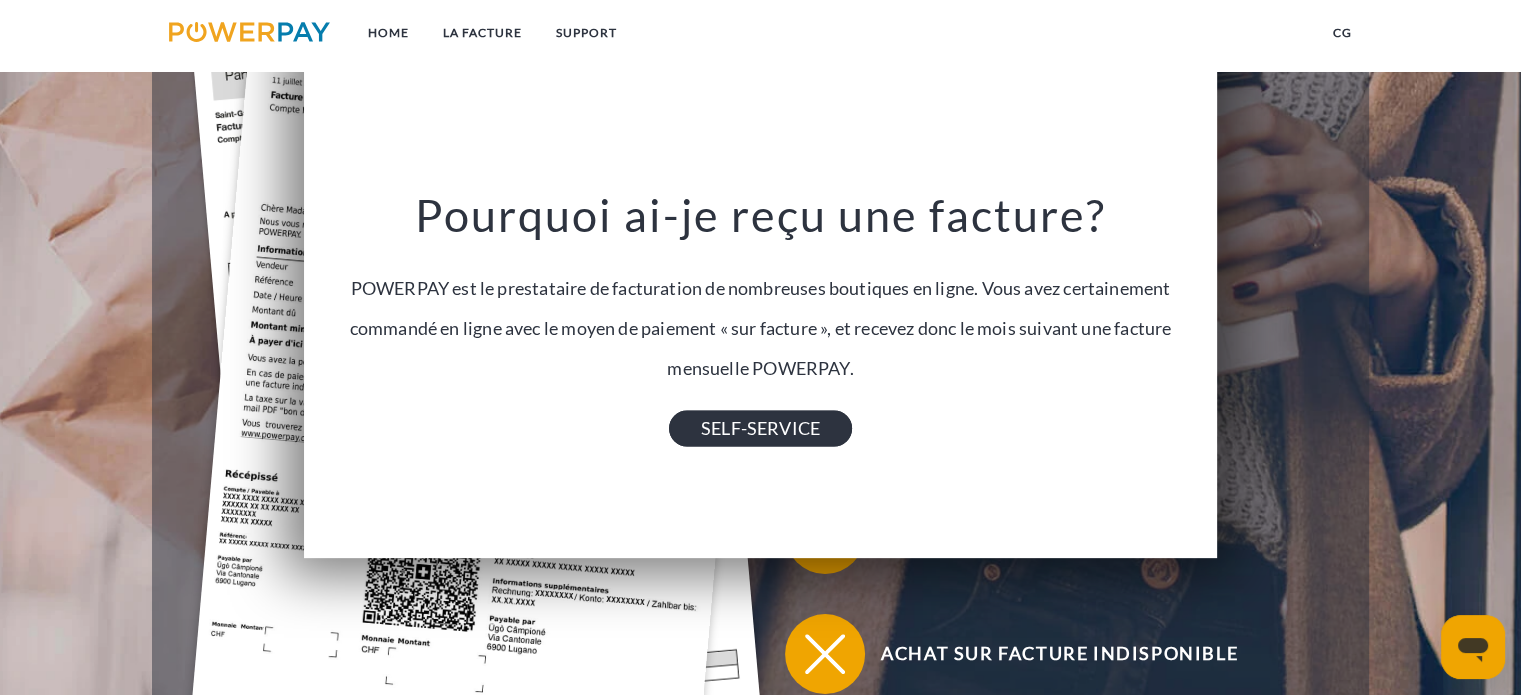 click on "SELF-SERVICE" at bounding box center [760, 428] 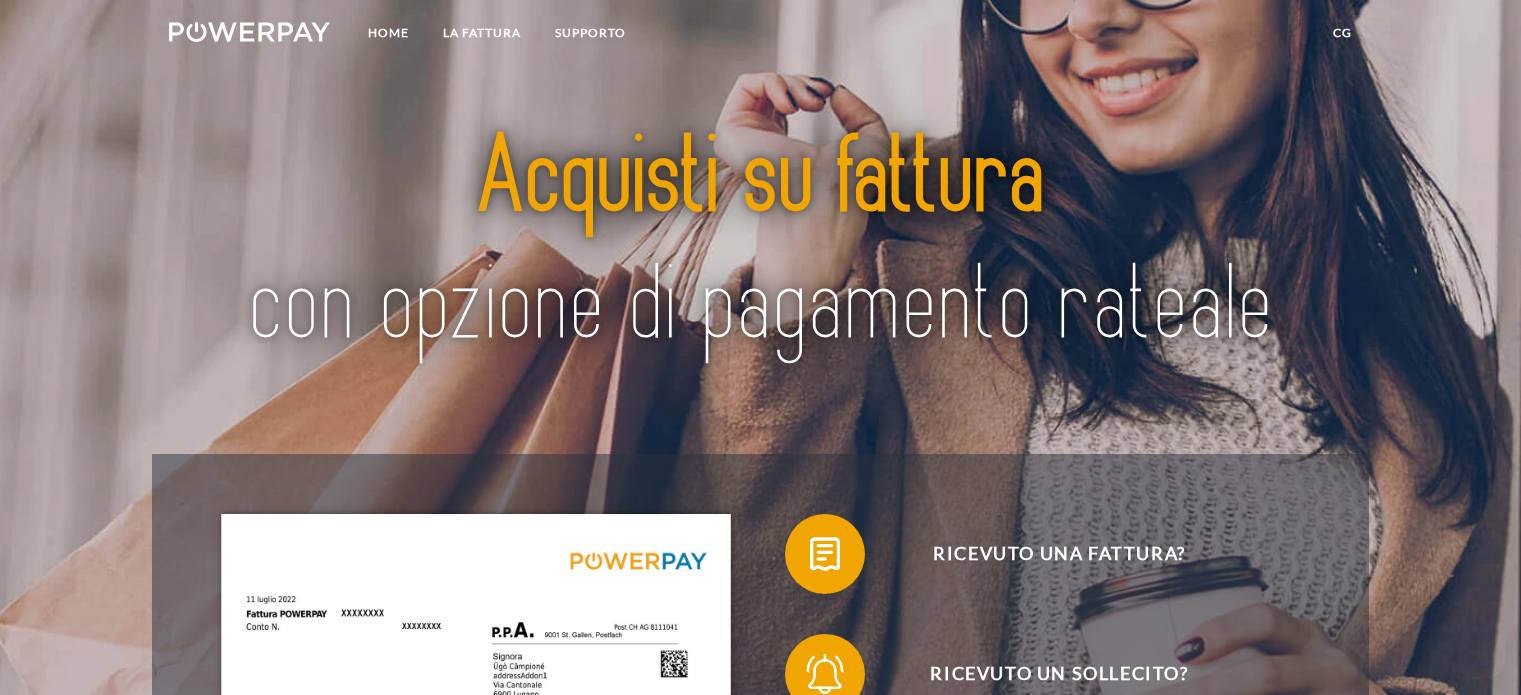 scroll, scrollTop: 0, scrollLeft: 0, axis: both 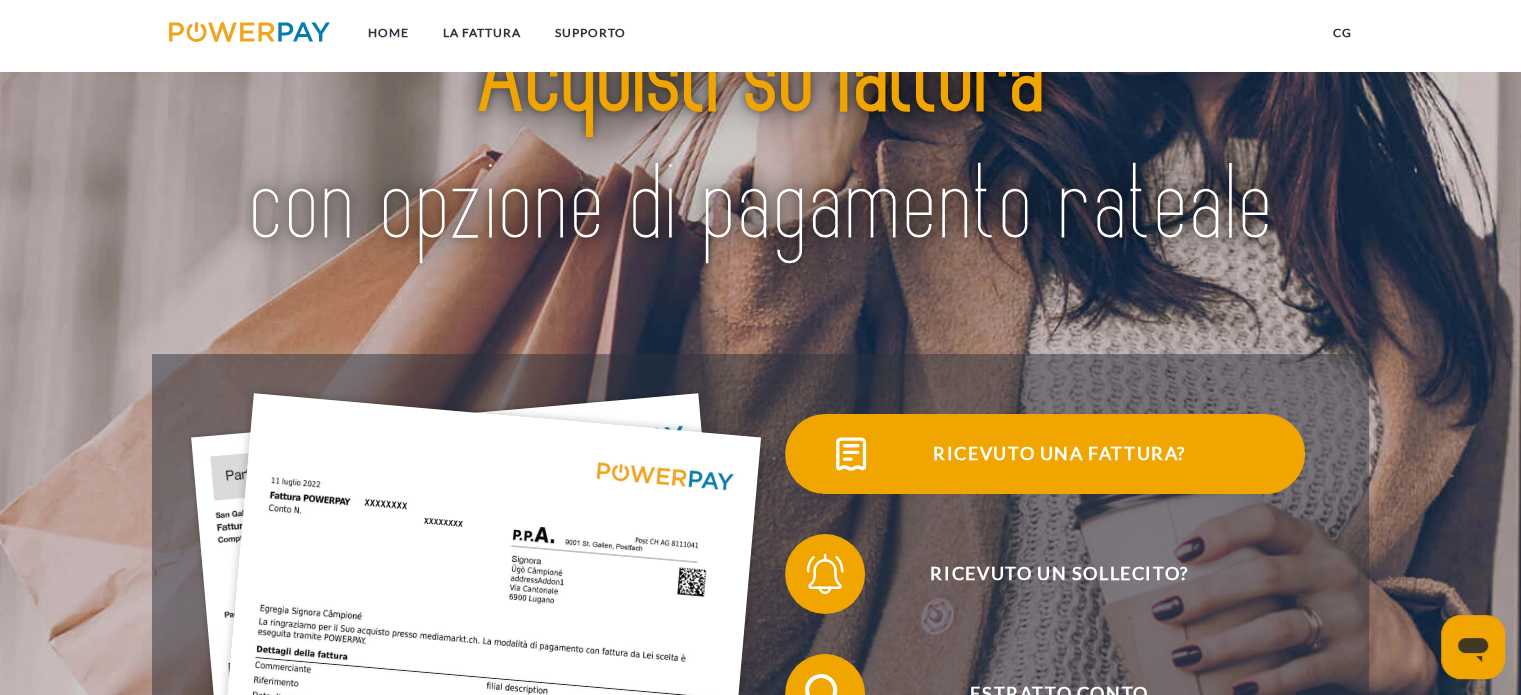 click on "Ricevuto una fattura?" at bounding box center (1059, 454) 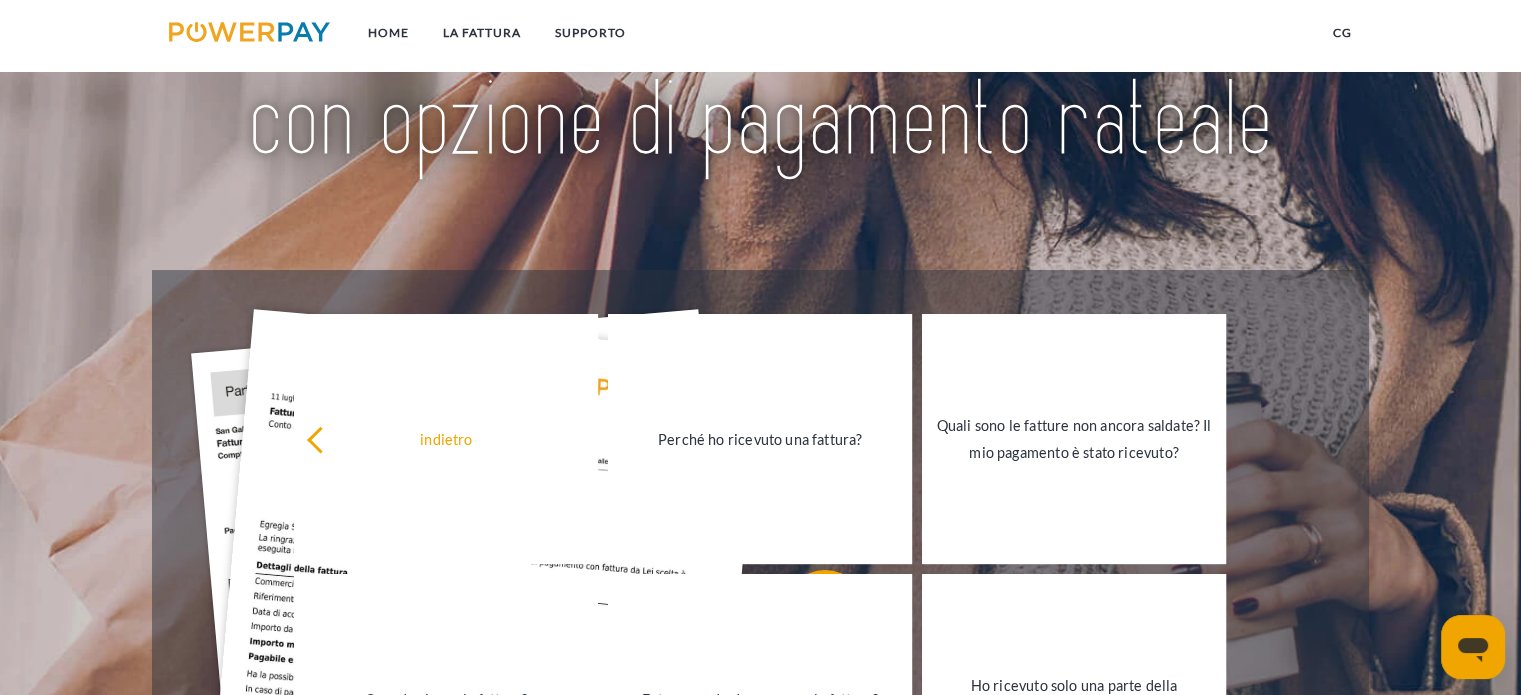 scroll, scrollTop: 300, scrollLeft: 0, axis: vertical 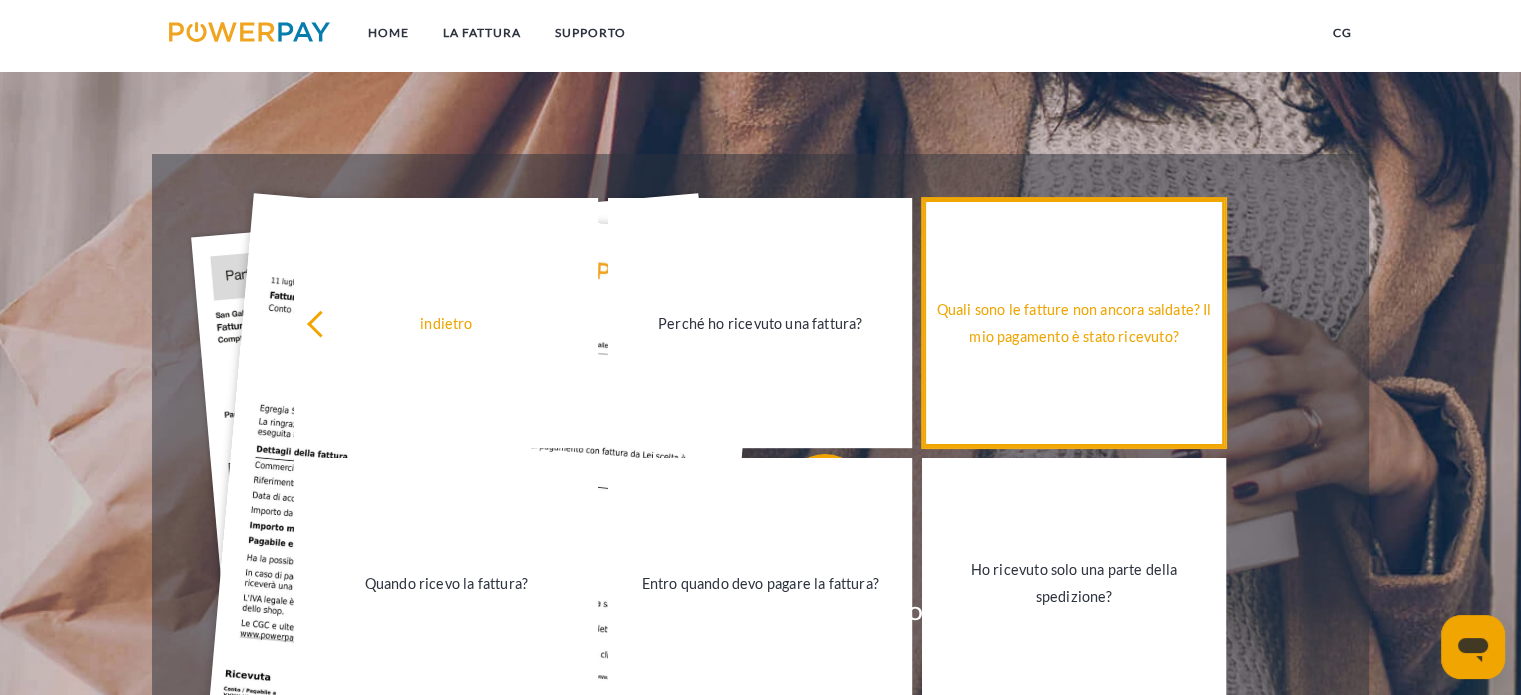 click on "Quali sono le fatture non ancora saldate? Il mio pagamento è stato ricevuto?" at bounding box center [1074, 323] 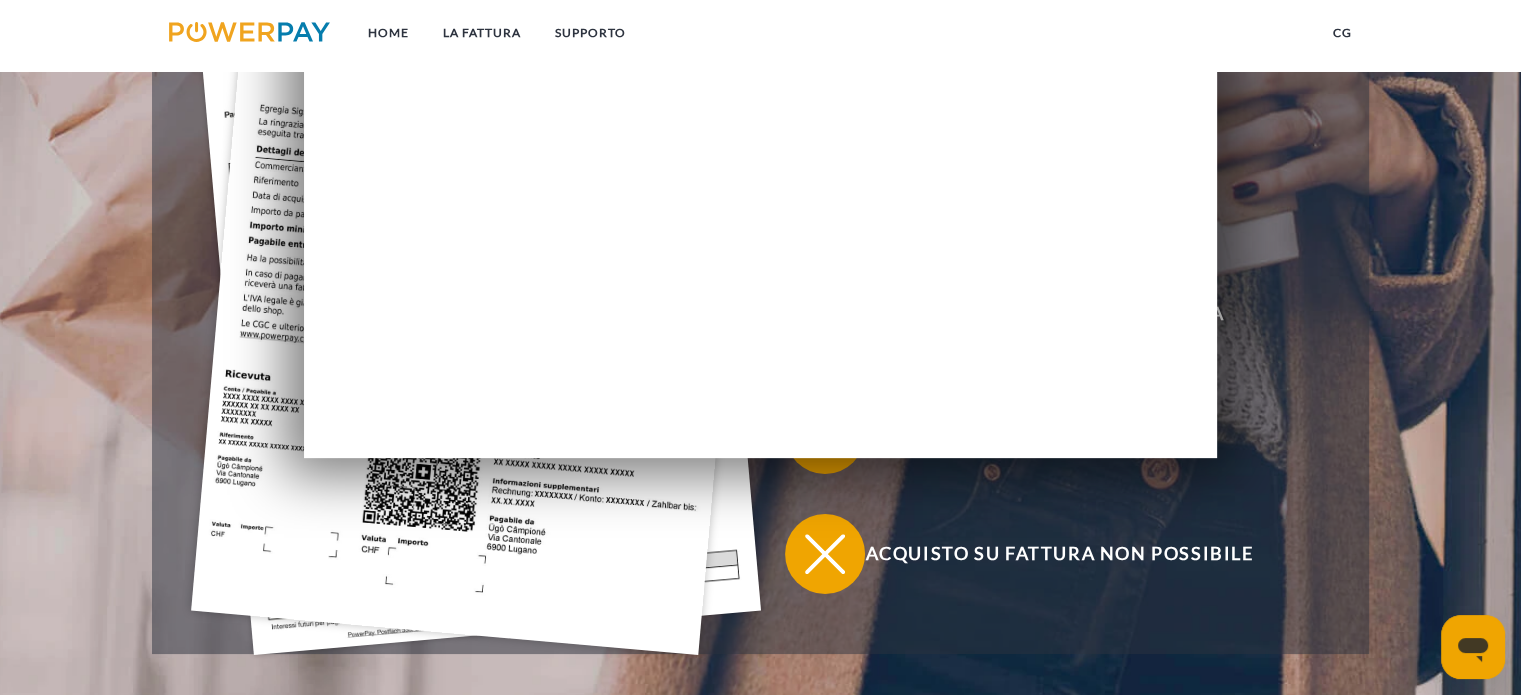 scroll, scrollTop: 100, scrollLeft: 0, axis: vertical 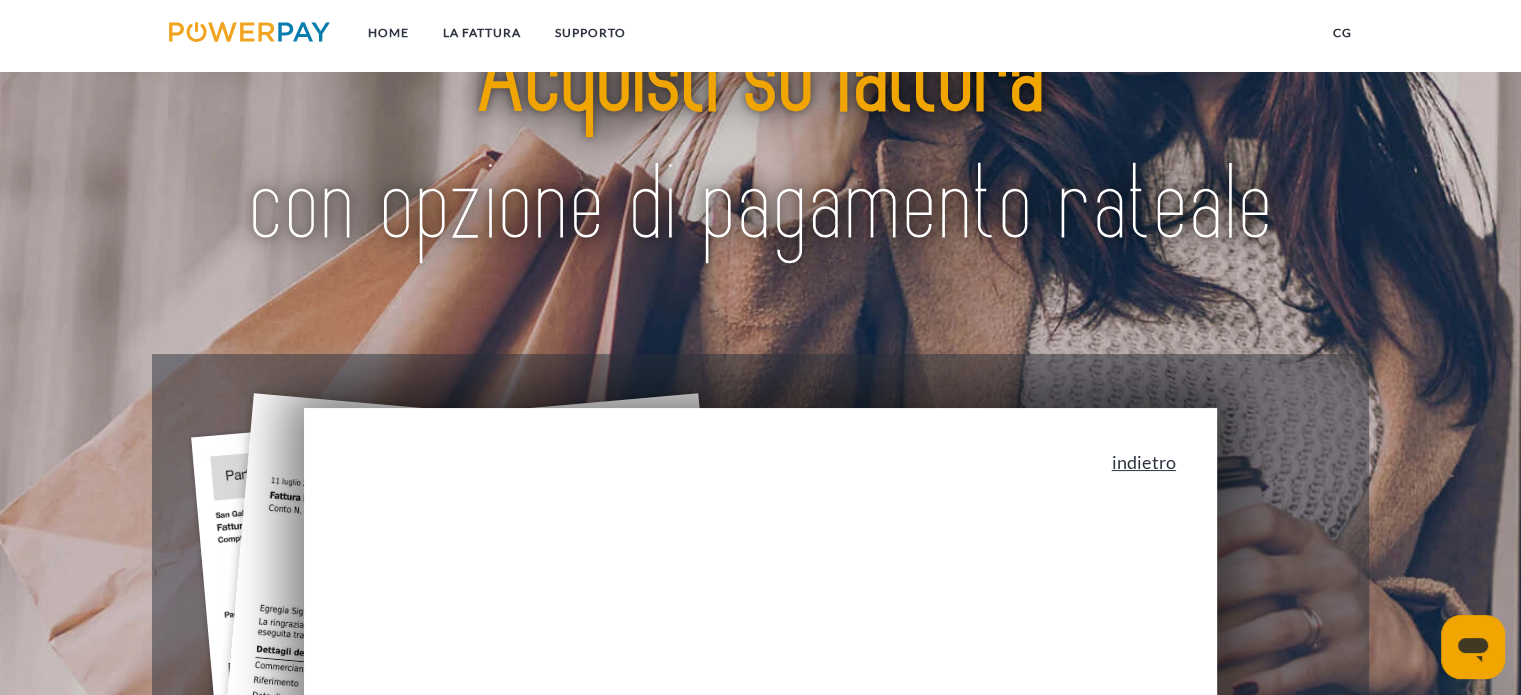 click on "indietro" at bounding box center [1144, 462] 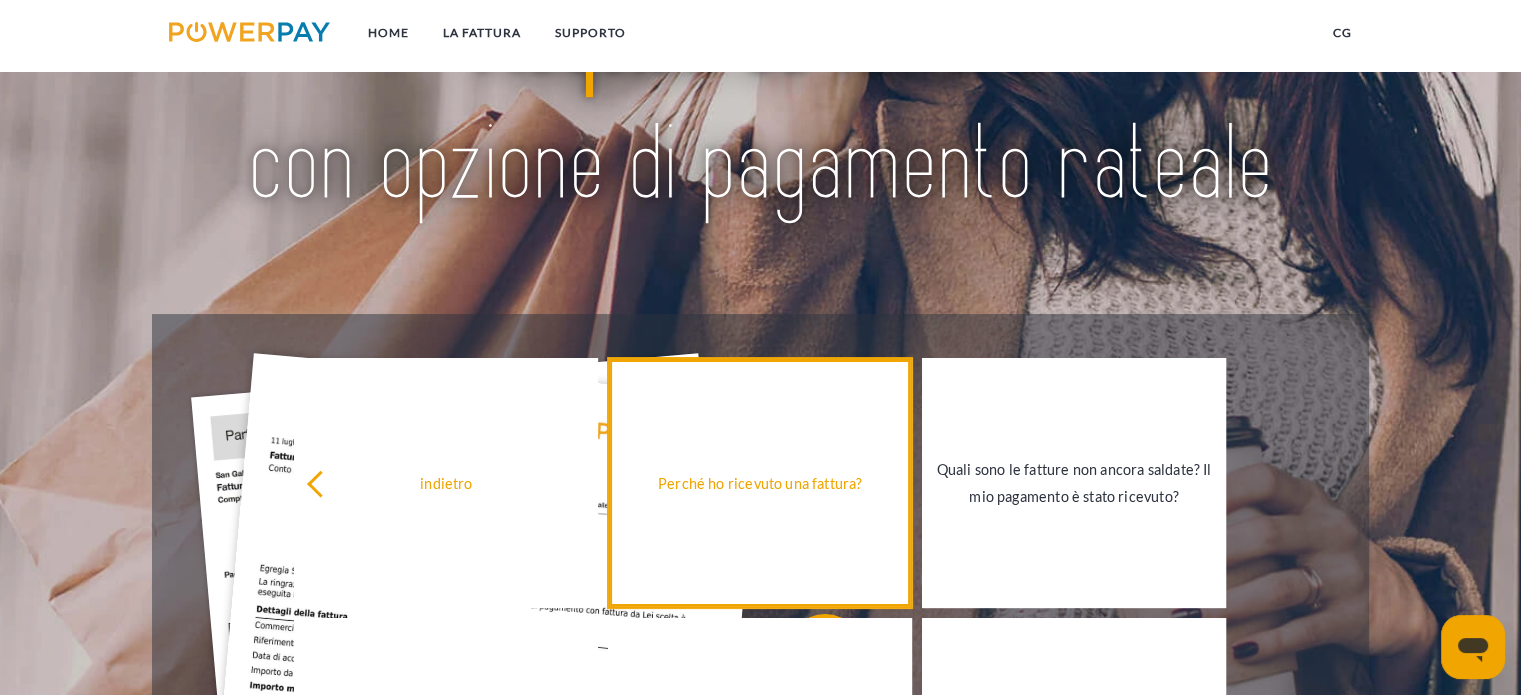 scroll, scrollTop: 300, scrollLeft: 0, axis: vertical 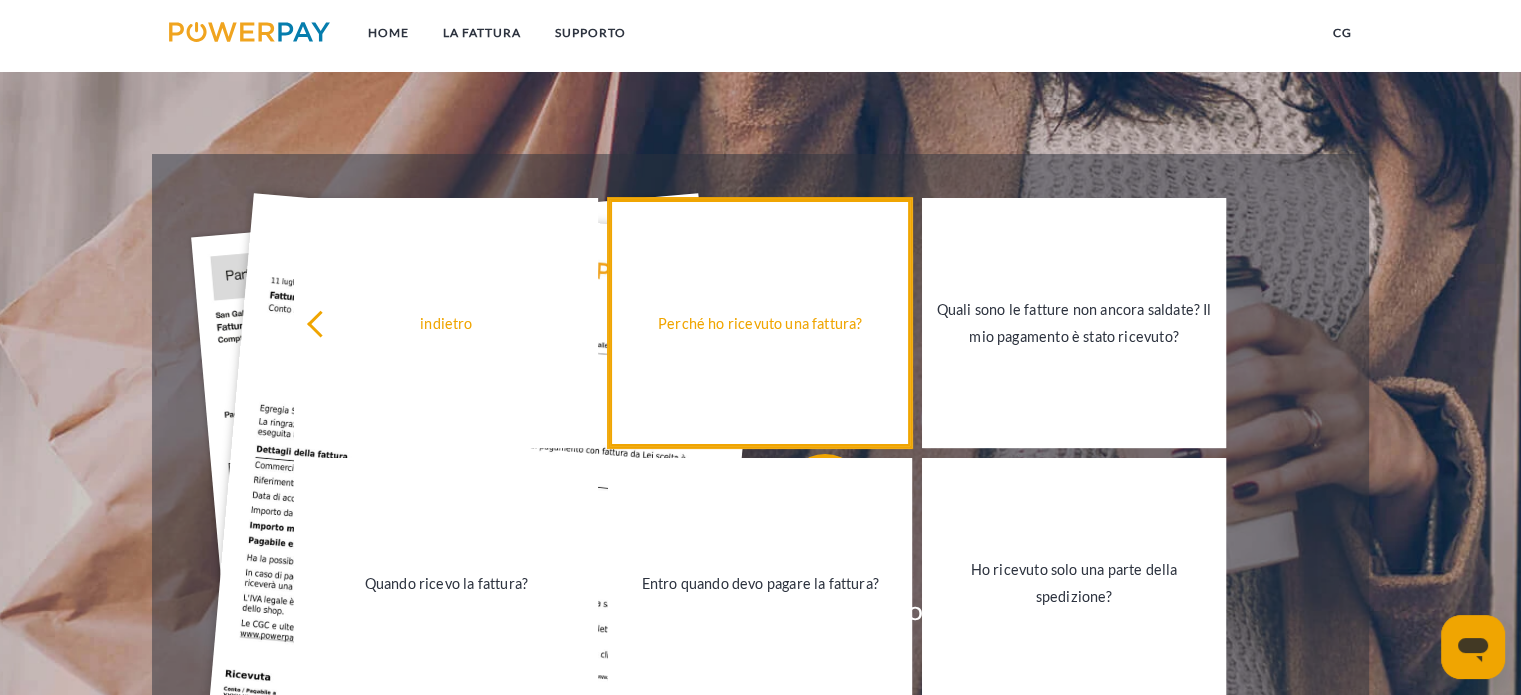 click on "Perché ho ricevuto una fattura?" at bounding box center [760, 323] 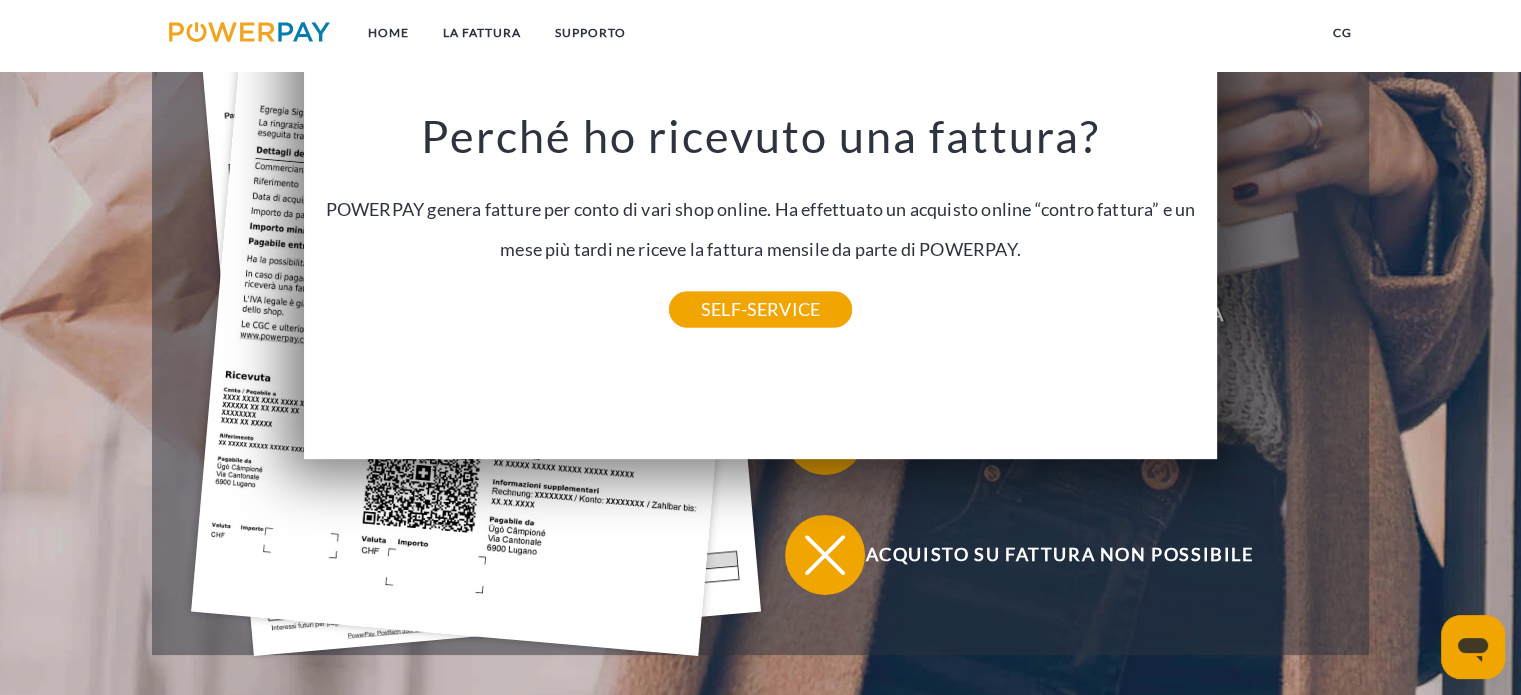 scroll, scrollTop: 600, scrollLeft: 0, axis: vertical 